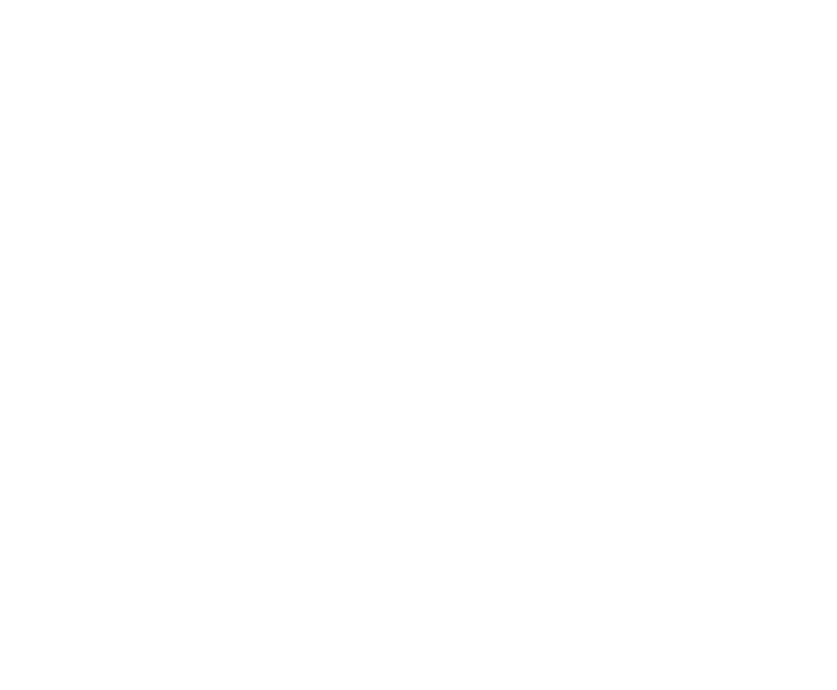 scroll, scrollTop: 0, scrollLeft: 0, axis: both 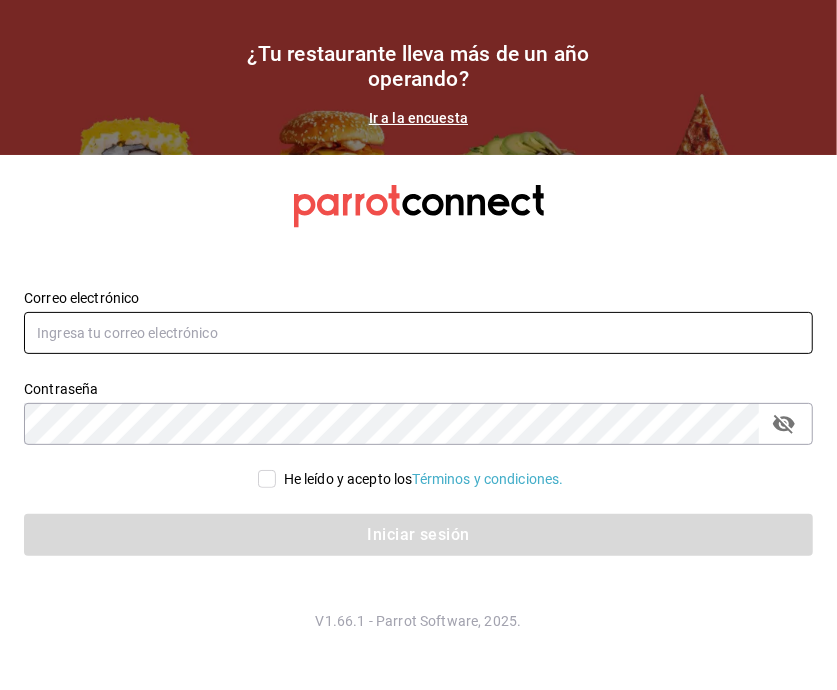 type on "[USERNAME]@[DOMAIN].com" 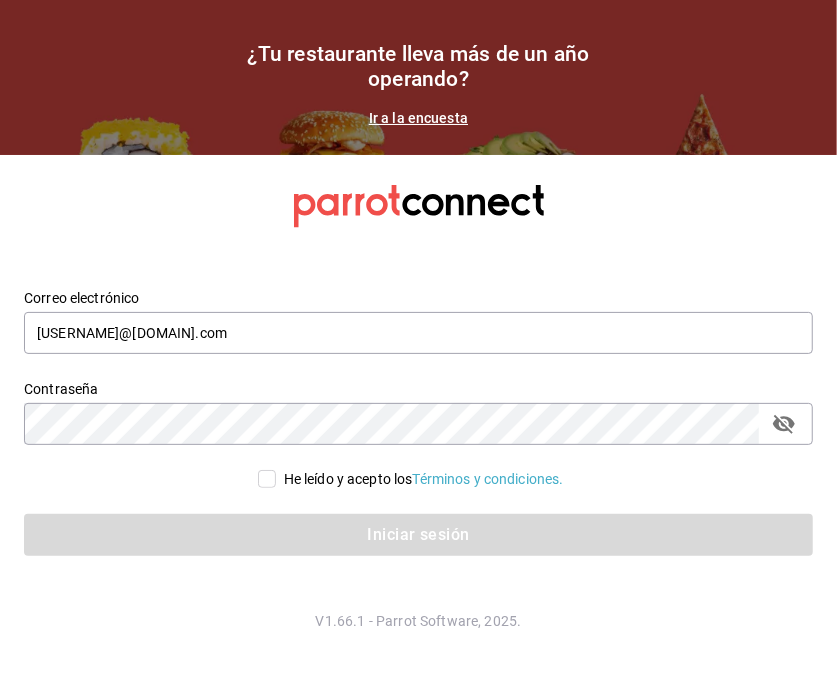 click on "He leído y acepto los  Términos y condiciones." at bounding box center [267, 479] 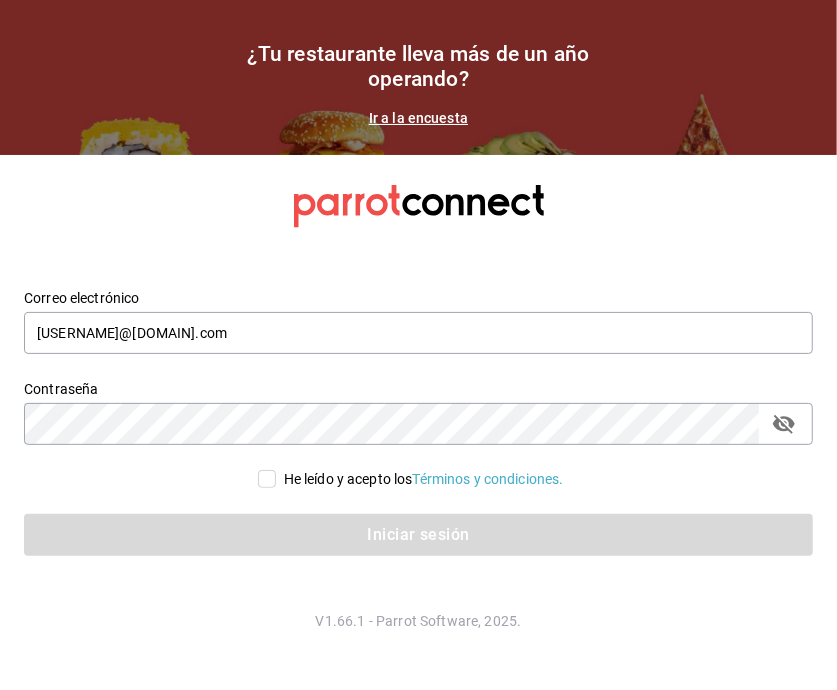 checkbox on "true" 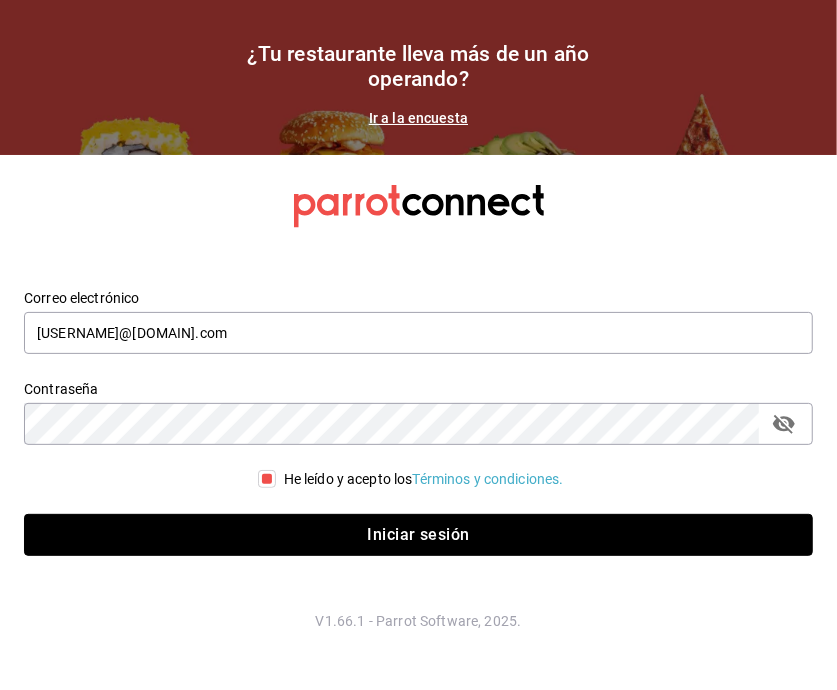 drag, startPoint x: 290, startPoint y: 535, endPoint x: 571, endPoint y: 300, distance: 366.3141 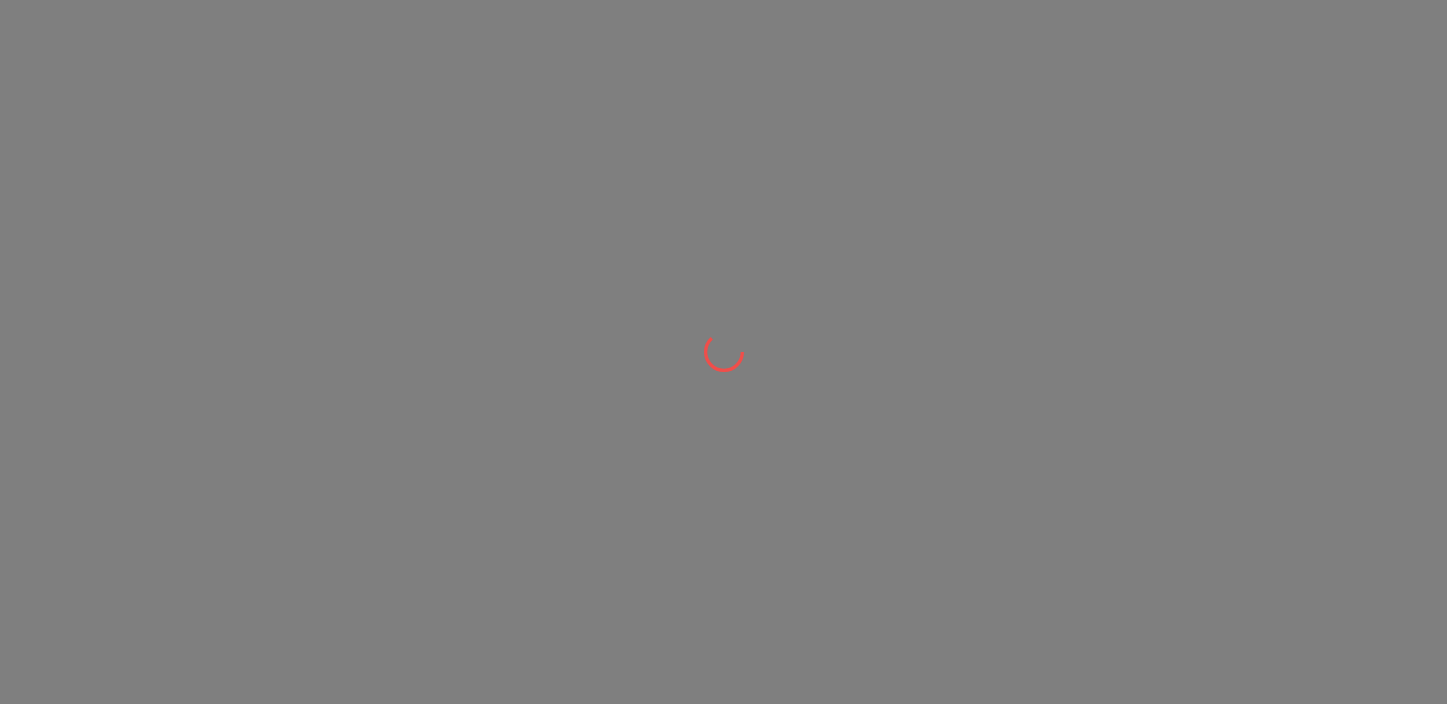 scroll, scrollTop: 0, scrollLeft: 0, axis: both 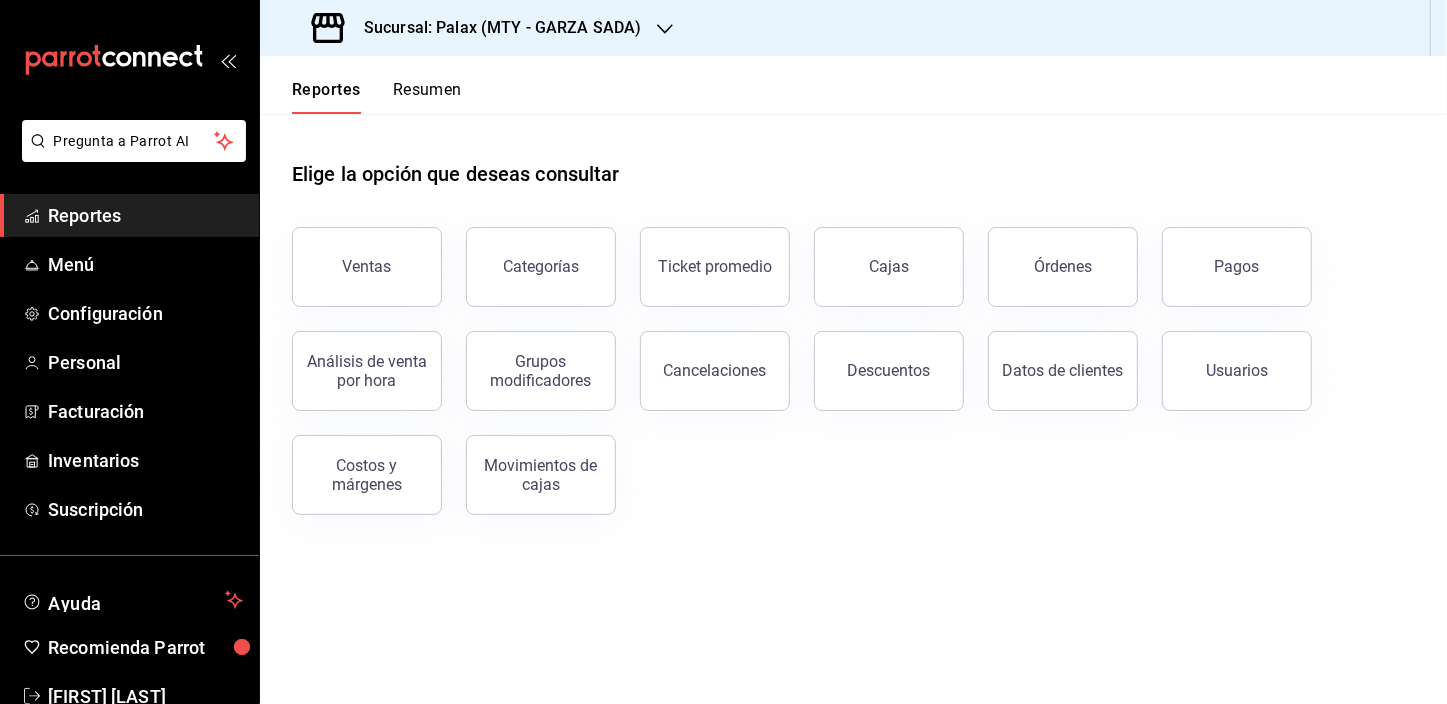 drag, startPoint x: 389, startPoint y: 260, endPoint x: 460, endPoint y: 132, distance: 146.37282 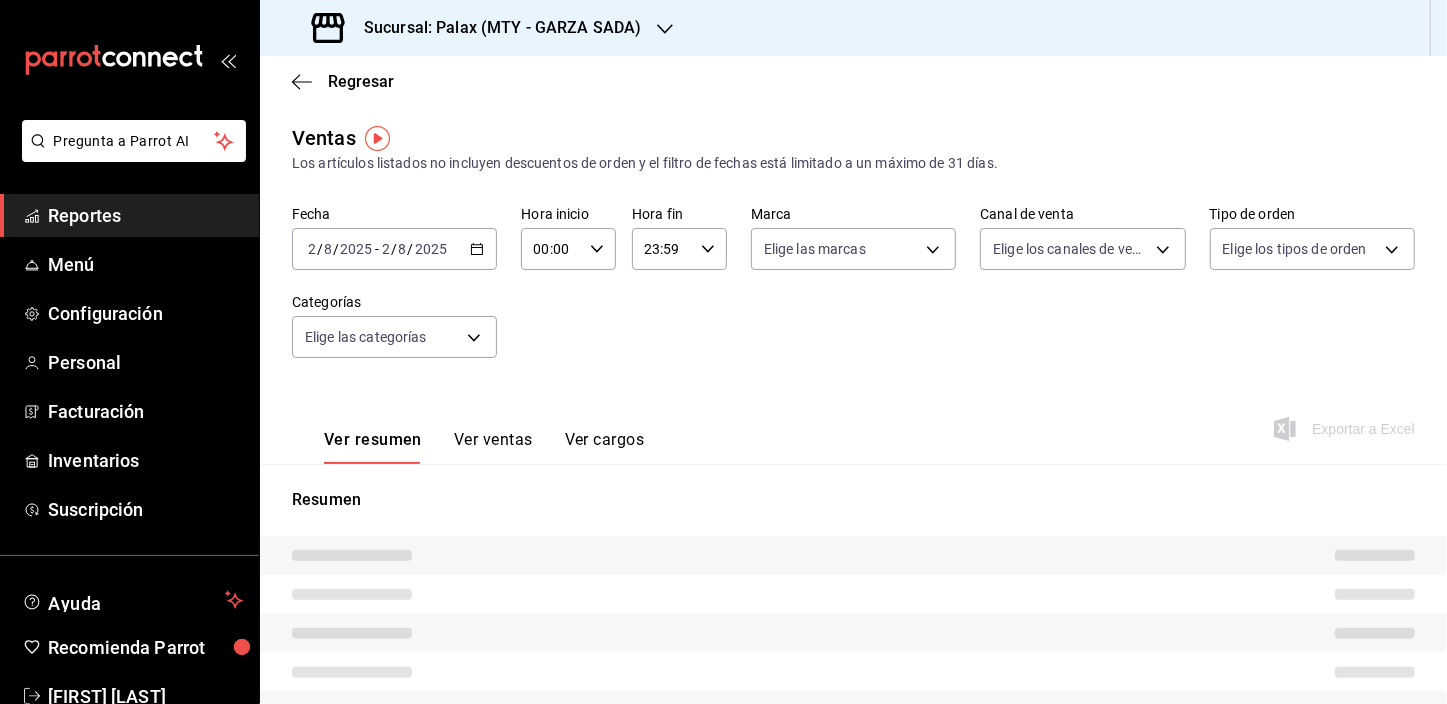 click 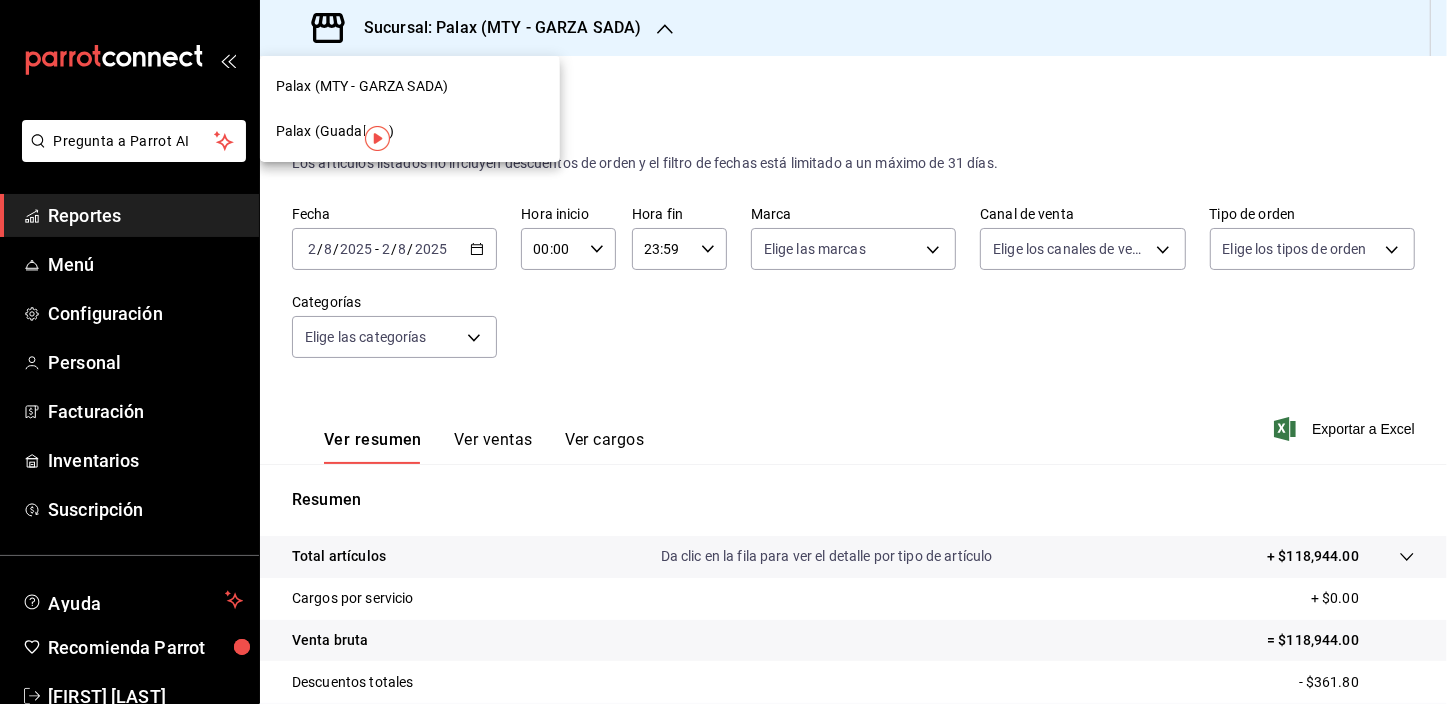 click on "Palax (Guadalupe)" at bounding box center (335, 131) 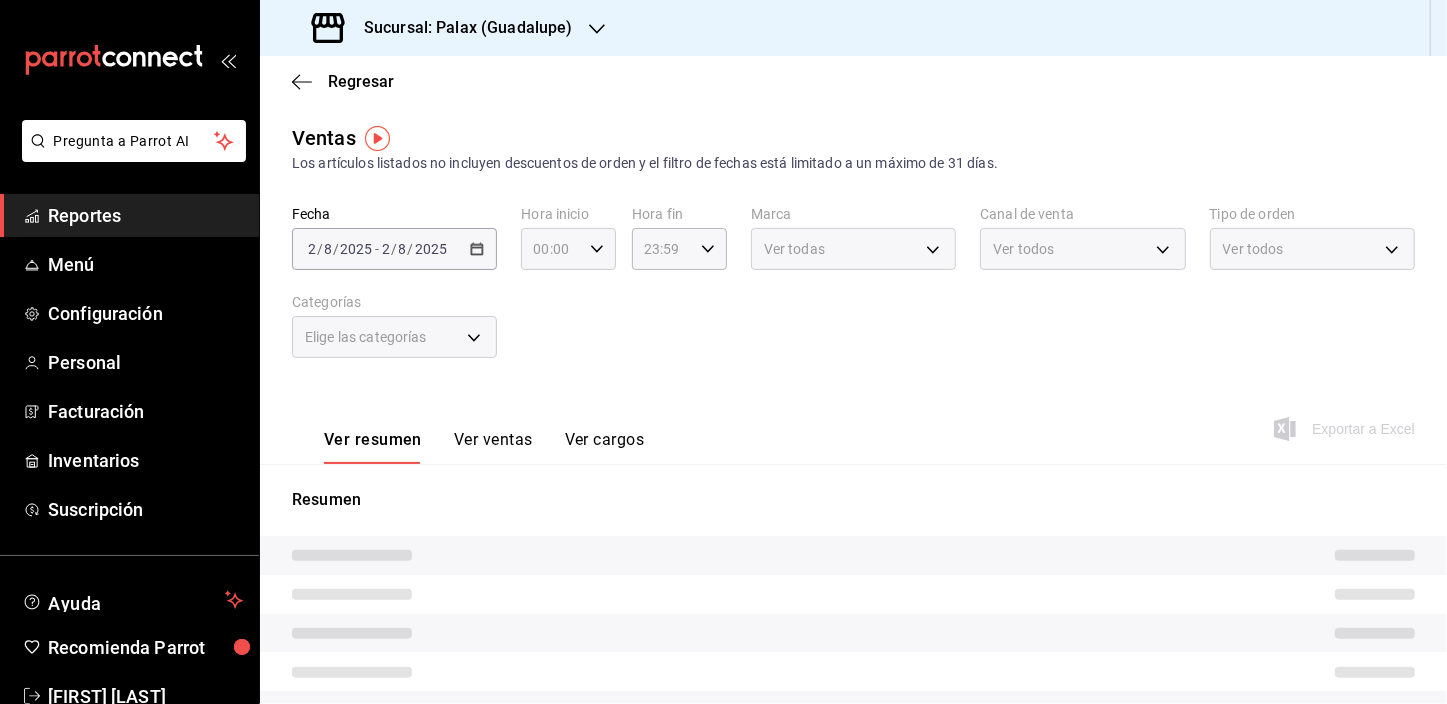 click on "00:00" at bounding box center (551, 249) 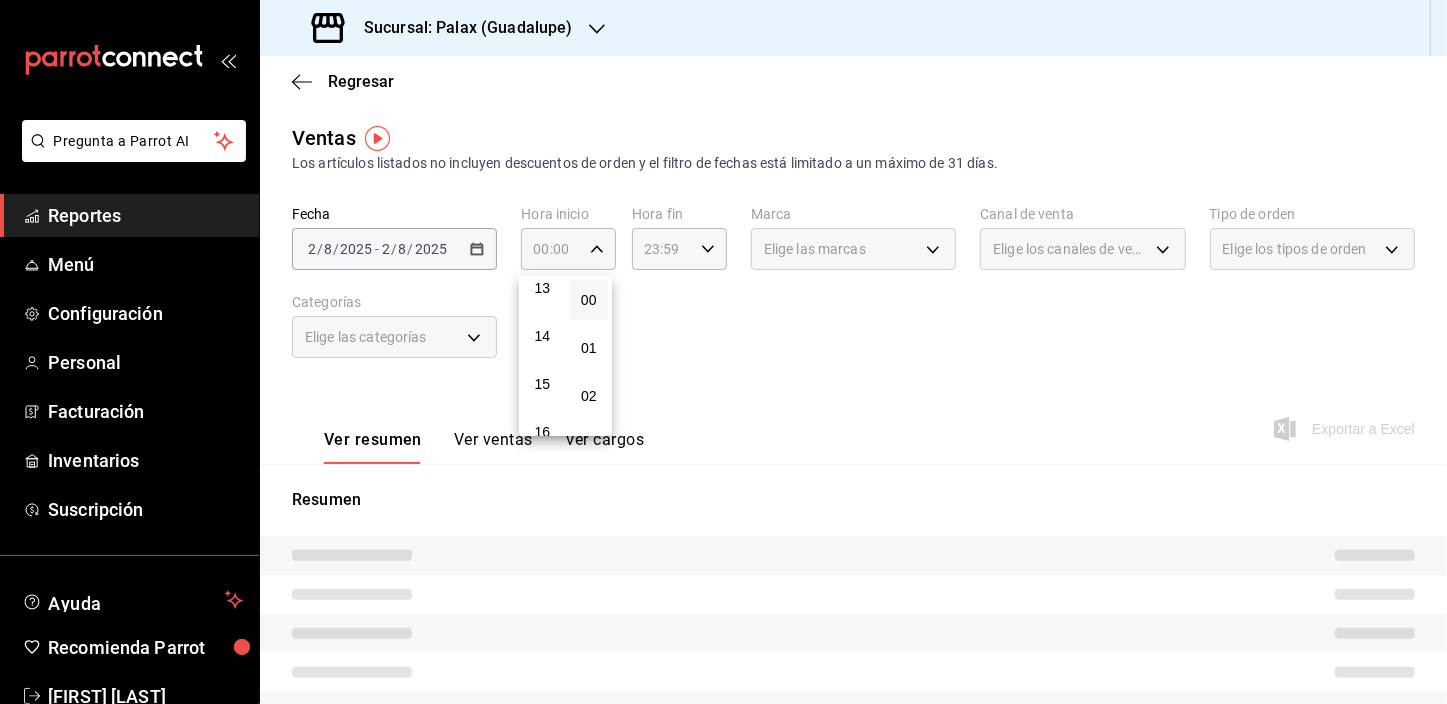 scroll, scrollTop: 363, scrollLeft: 0, axis: vertical 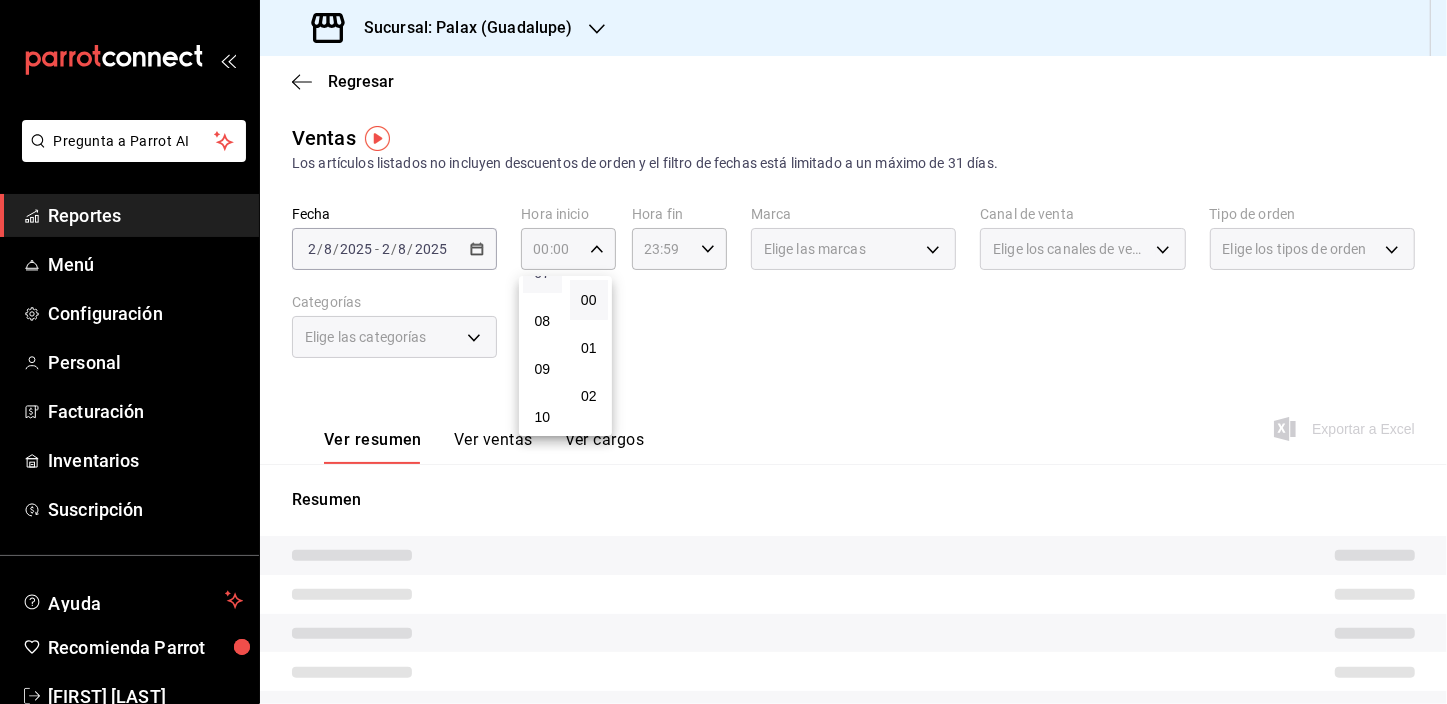 click on "07" at bounding box center (542, 273) 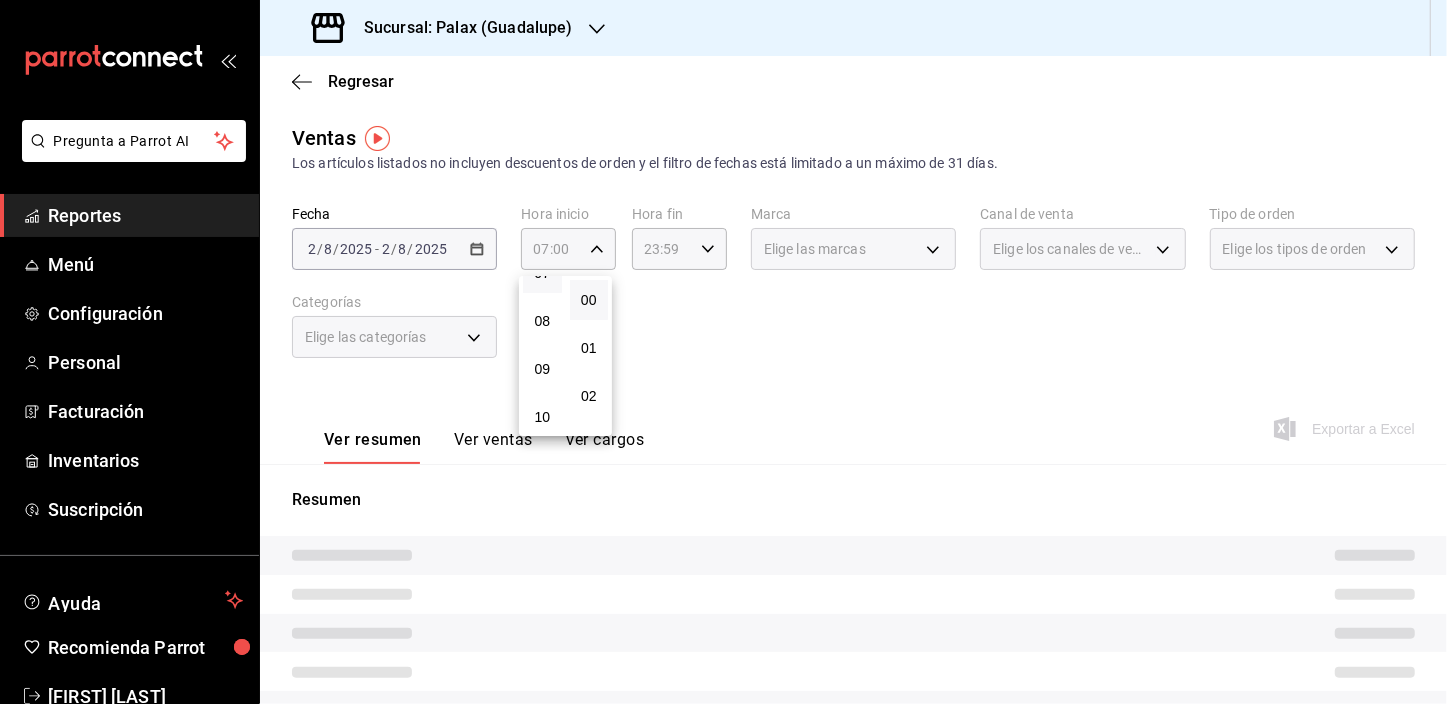 click at bounding box center [723, 352] 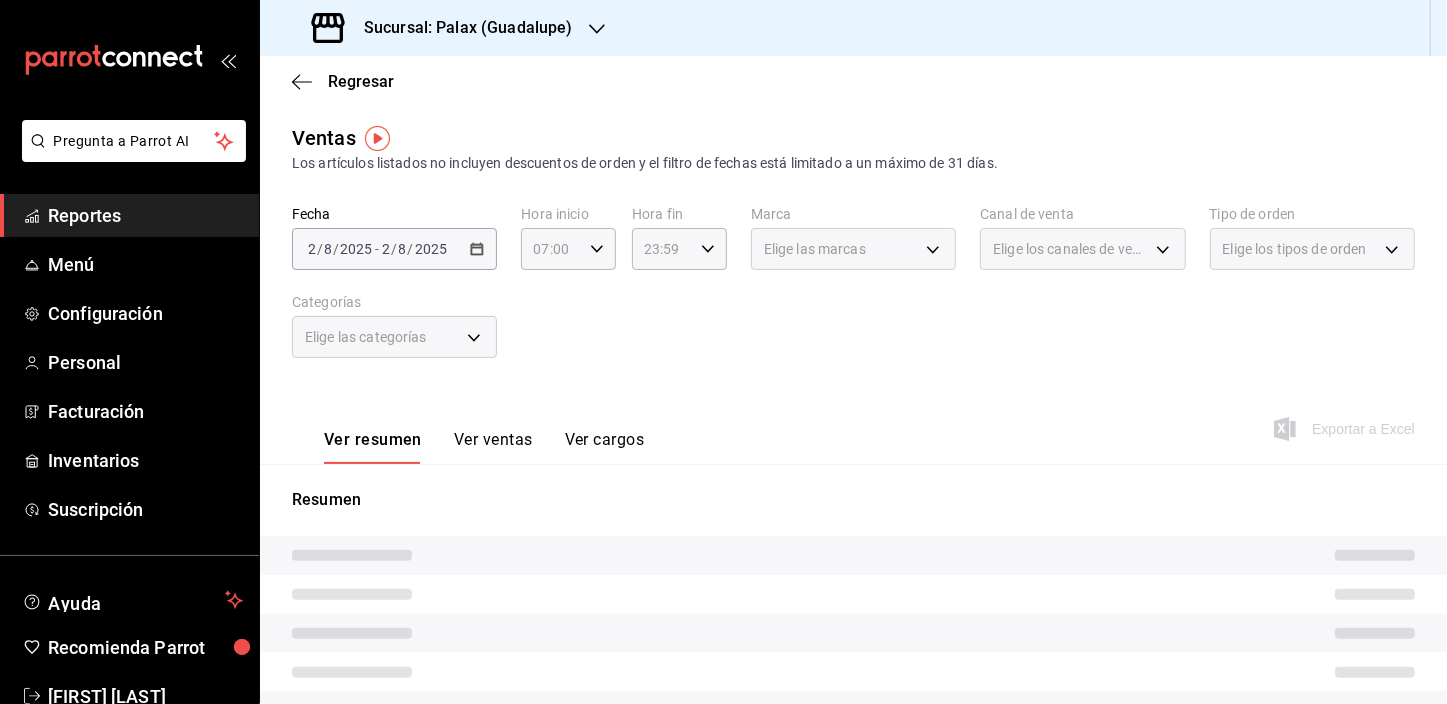 click on "Elige las marcas" at bounding box center [853, 249] 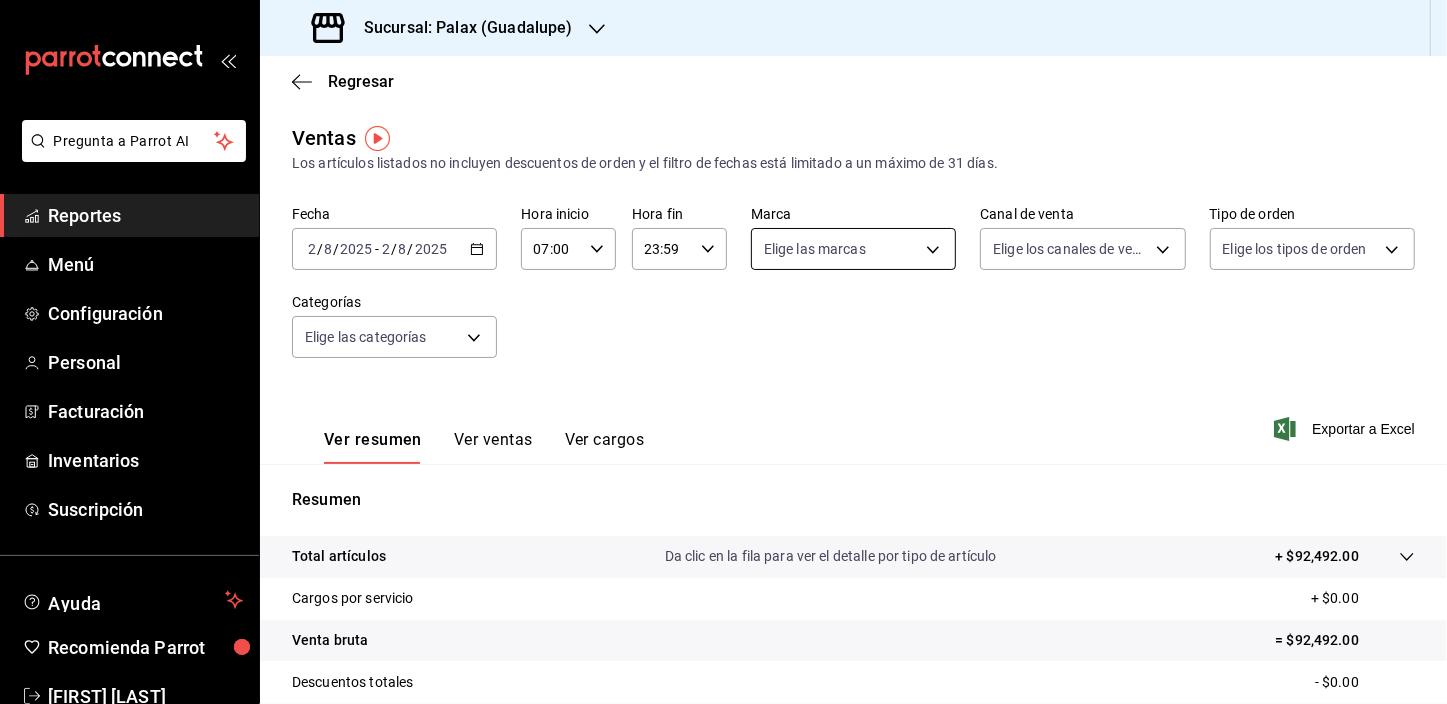 click on "Pregunta a Parrot AI Reportes   Menú   Configuración   Personal   Facturación   Inventarios   Suscripción   Ayuda Recomienda Parrot   [FIRST] [LAST]   Sugerir nueva función   Sucursal: Palax ([CITY]) Regresar Ventas Los artículos listados no incluyen descuentos de orden y el filtro de fechas está limitado a un máximo de 31 días. Fecha 2025-08-02 2 / 8 / 2025 - 2025-08-02 2 / 8 / 2025 Hora inicio 07:00 Hora inicio Hora fin 23:59 Hora fin Marca Elige las marcas Canal de venta Elige los canales de venta Tipo de orden Elige los tipos de orden Categorías Elige las categorías Ver resumen Ver ventas Ver cargos Exportar a Excel Resumen Total artículos Da clic en la fila para ver el detalle por tipo de artículo + $92,492.00 Cargos por servicio + $0.00 Venta bruta = $92,492.00 Descuentos totales - $0.00 Certificados de regalo - $0.00 Venta total = $92,492.00 Impuestos - $12,757.52 Venta neta = $79,734.48 GANA 1 MES GRATIS EN TU SUSCRIPCIÓN AQUÍ Ver video tutorial Ir a video Pregunta a Parrot AI Reportes" at bounding box center [723, 352] 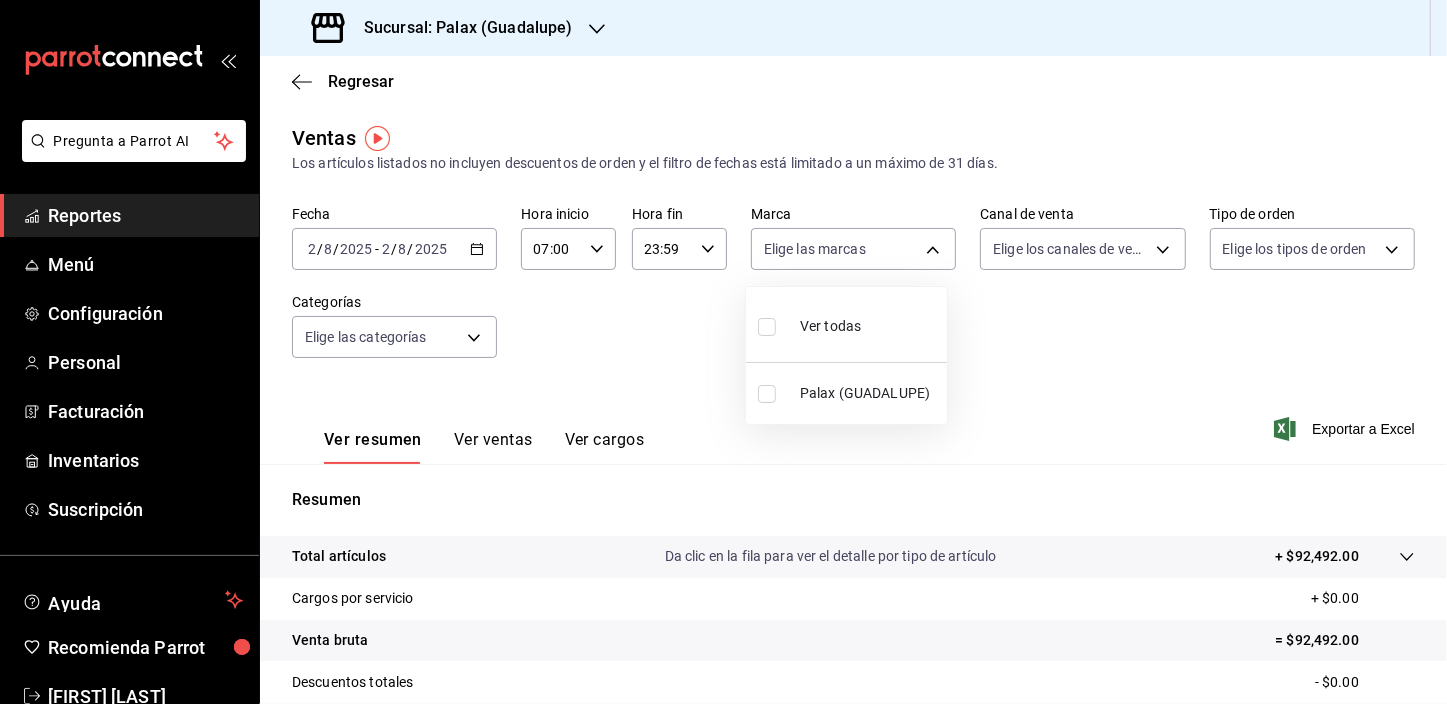click at bounding box center (767, 327) 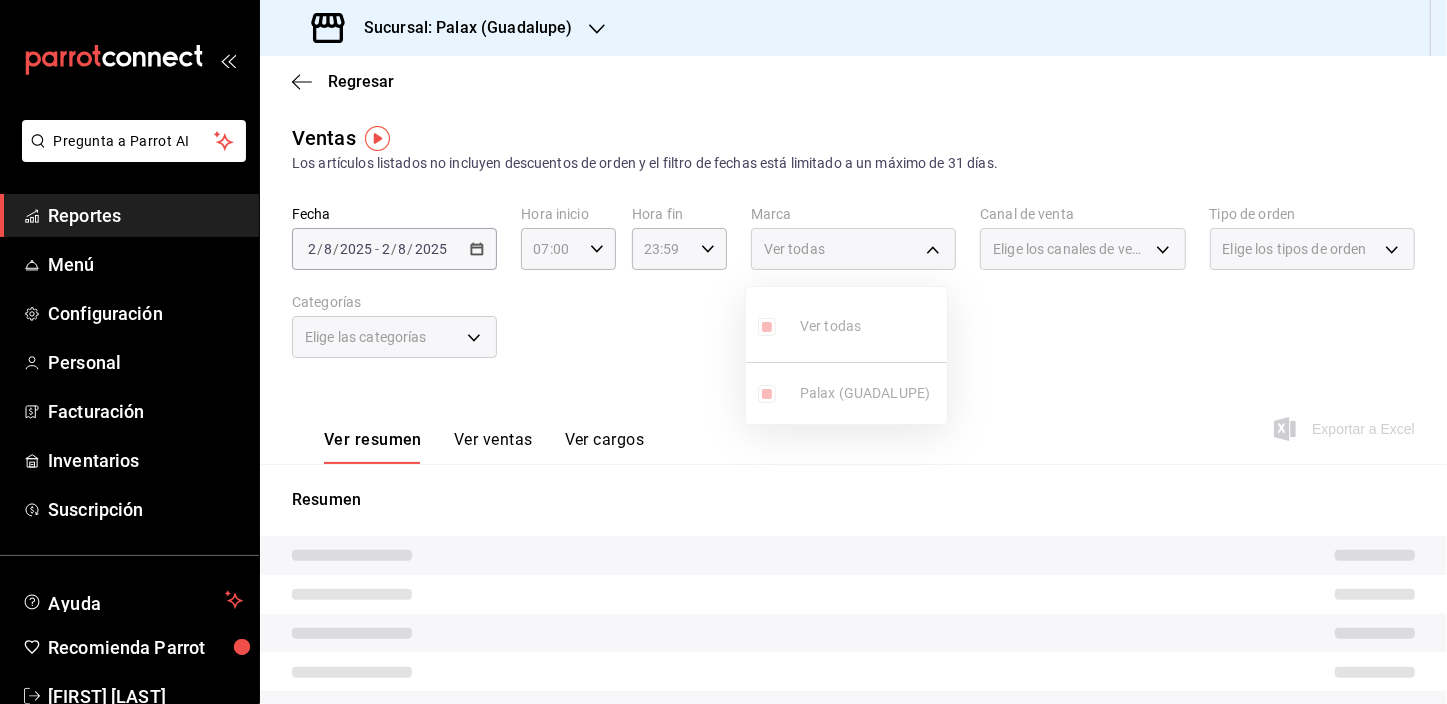 click at bounding box center [723, 352] 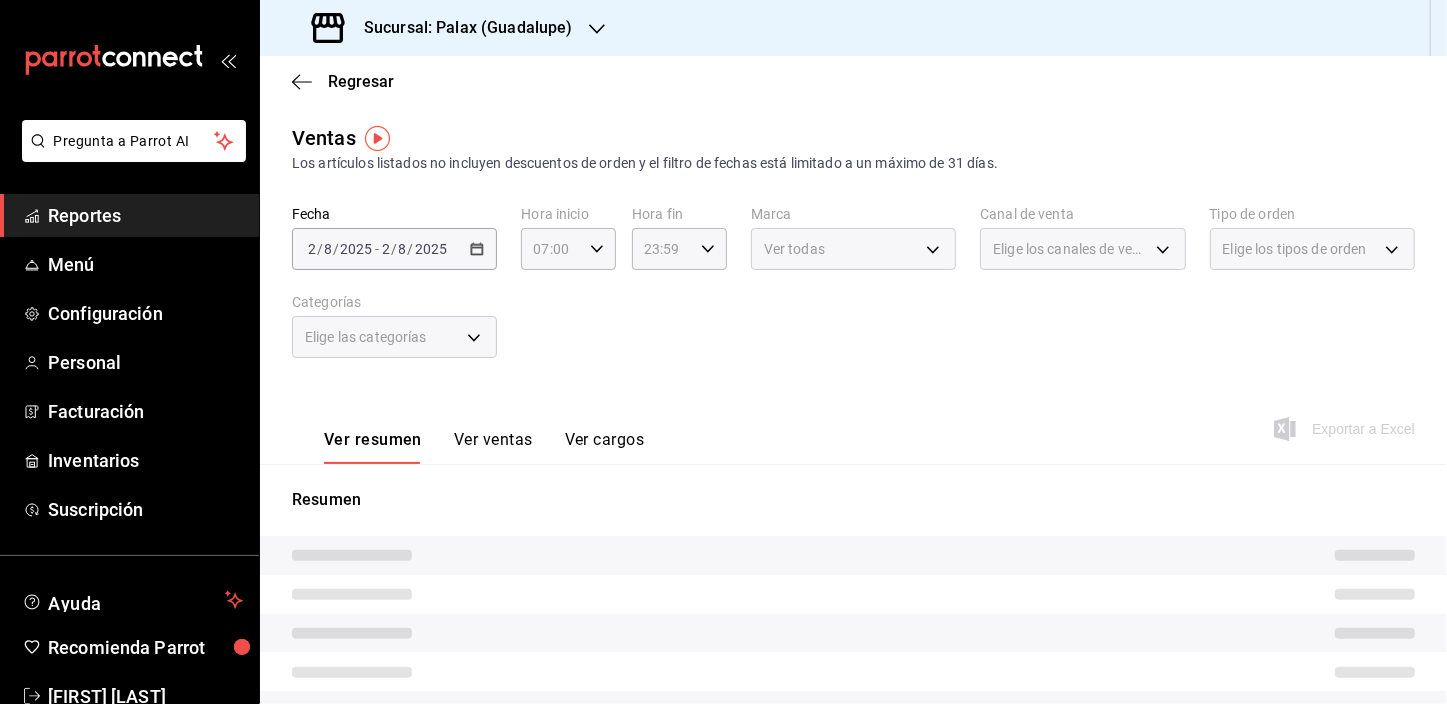 click on "Elige los canales de venta" at bounding box center (1082, 249) 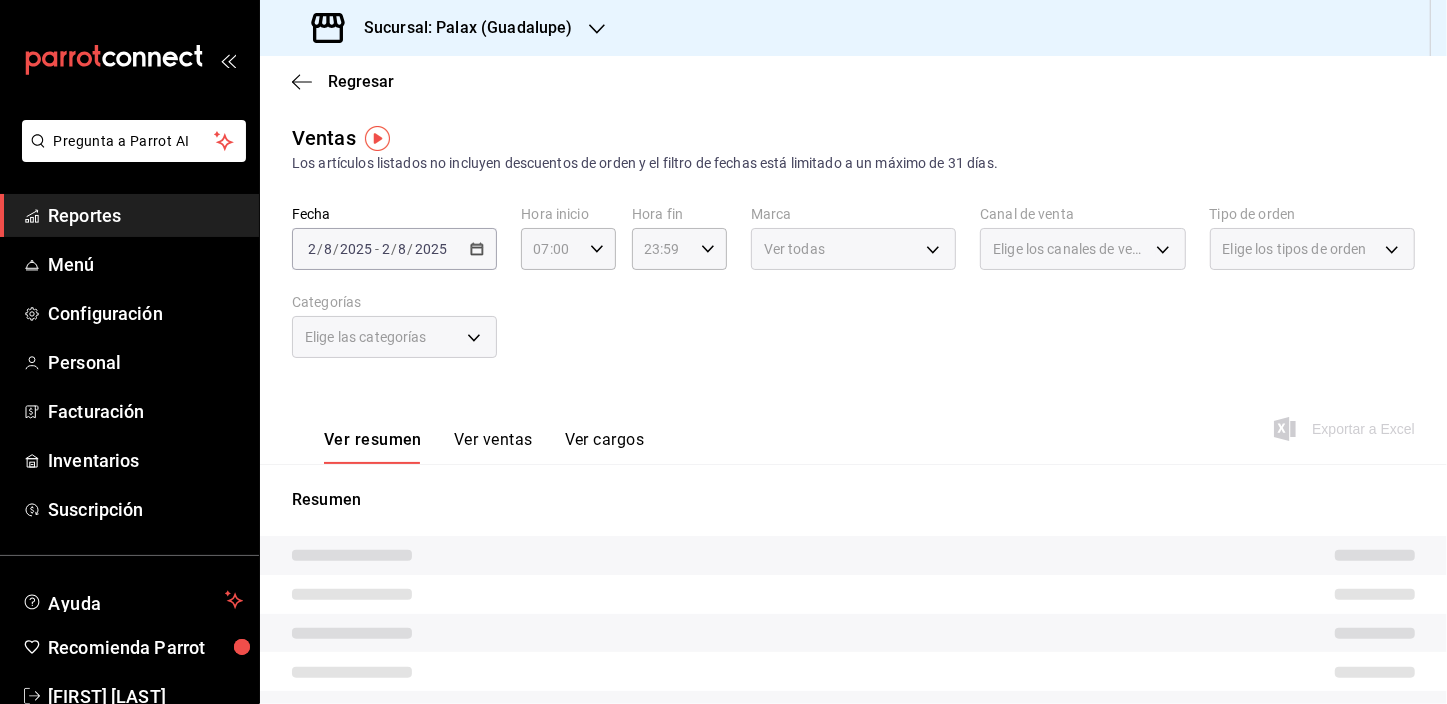 click on "Elige los canales de venta" at bounding box center [1082, 249] 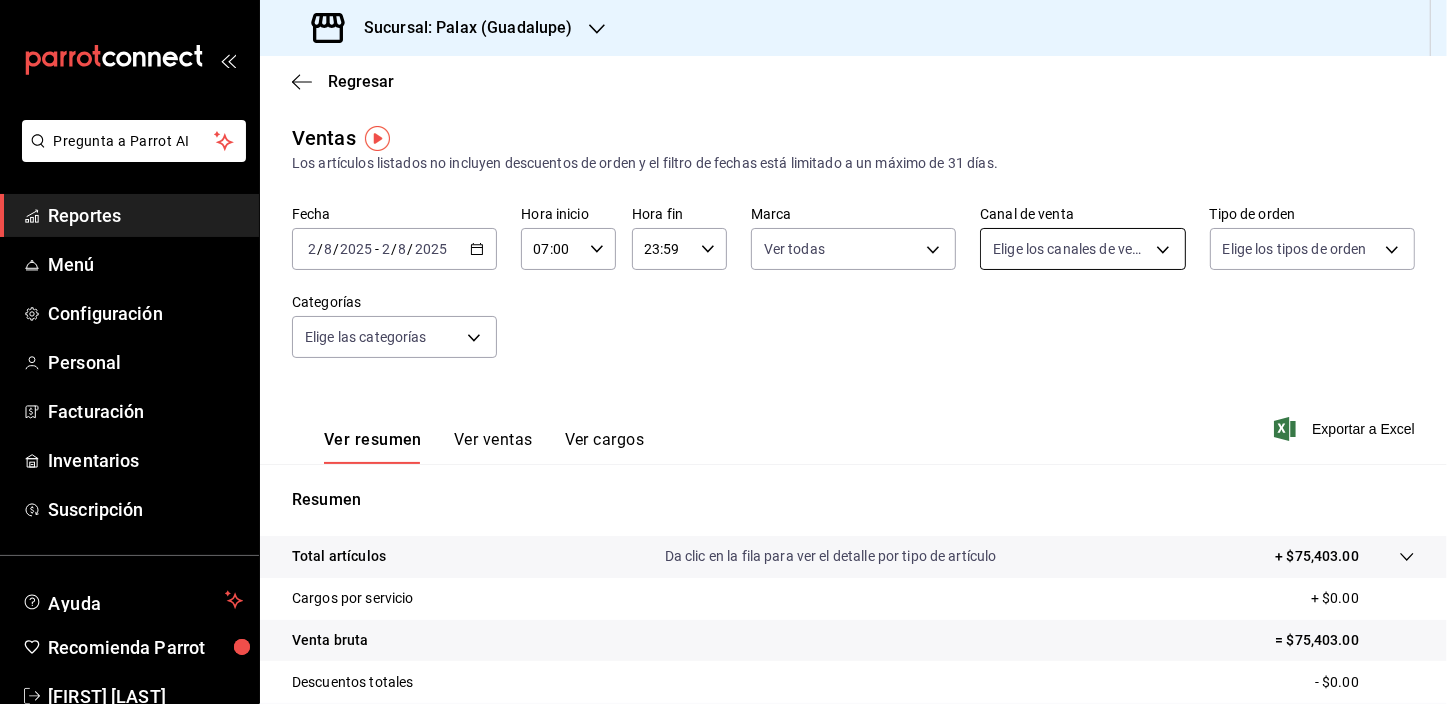 click on "Pregunta a Parrot AI Reportes   Menú   Configuración   Personal   Facturación   Inventarios   Suscripción   Ayuda Recomienda Parrot   [FIRST] [LAST]   Sugerir nueva función   Sucursal: Palax ([CITY]) Regresar Ventas Los artículos listados no incluyen descuentos de orden y el filtro de fechas está limitado a un máximo de 31 días. Fecha 2025-08-02 2 / 8 / 2025 - 2025-08-02 2 / 8 / 2025 Hora inicio 07:00 Hora inicio Hora fin 23:59 Hora fin Marca Ver todas 8510d572-c45f-4696-9a08-afbf2d111022 Canal de venta Elige los canales de venta Tipo de orden Elige los tipos de orden Categorías Elige las categorías Ver resumen Ver ventas Ver cargos Exportar a Excel Resumen Total artículos Da clic en la fila para ver el detalle por tipo de artículo + $75,403.00 Cargos por servicio + $0.00 Venta bruta = $75,403.00 Descuentos totales - $0.00 Certificados de regalo - $0.00 Venta total = $75,403.00 Impuestos - $10,400.41 Venta neta = $65,002.59 GANA 1 MES GRATIS EN TU SUSCRIPCIÓN AQUÍ Ver video tutorial Ir a video" at bounding box center (723, 352) 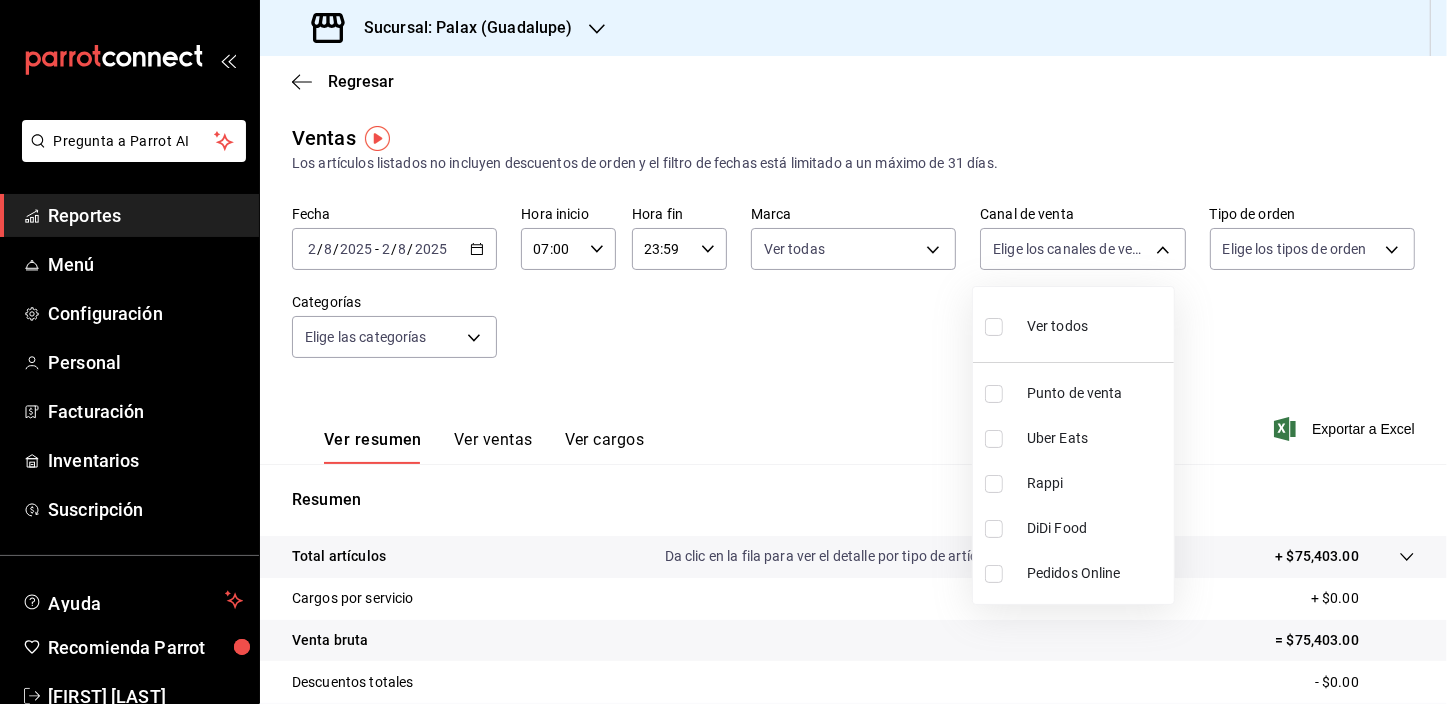 click at bounding box center [994, 327] 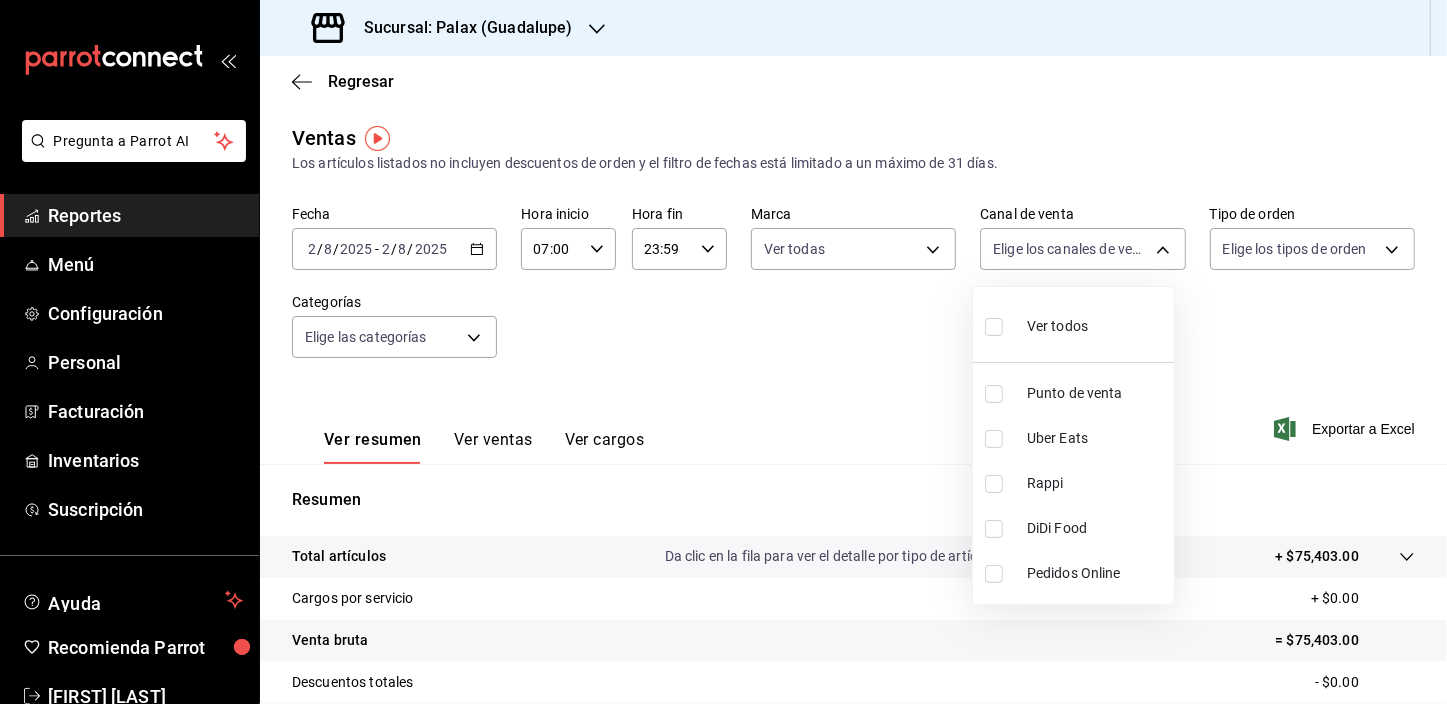 checkbox on "true" 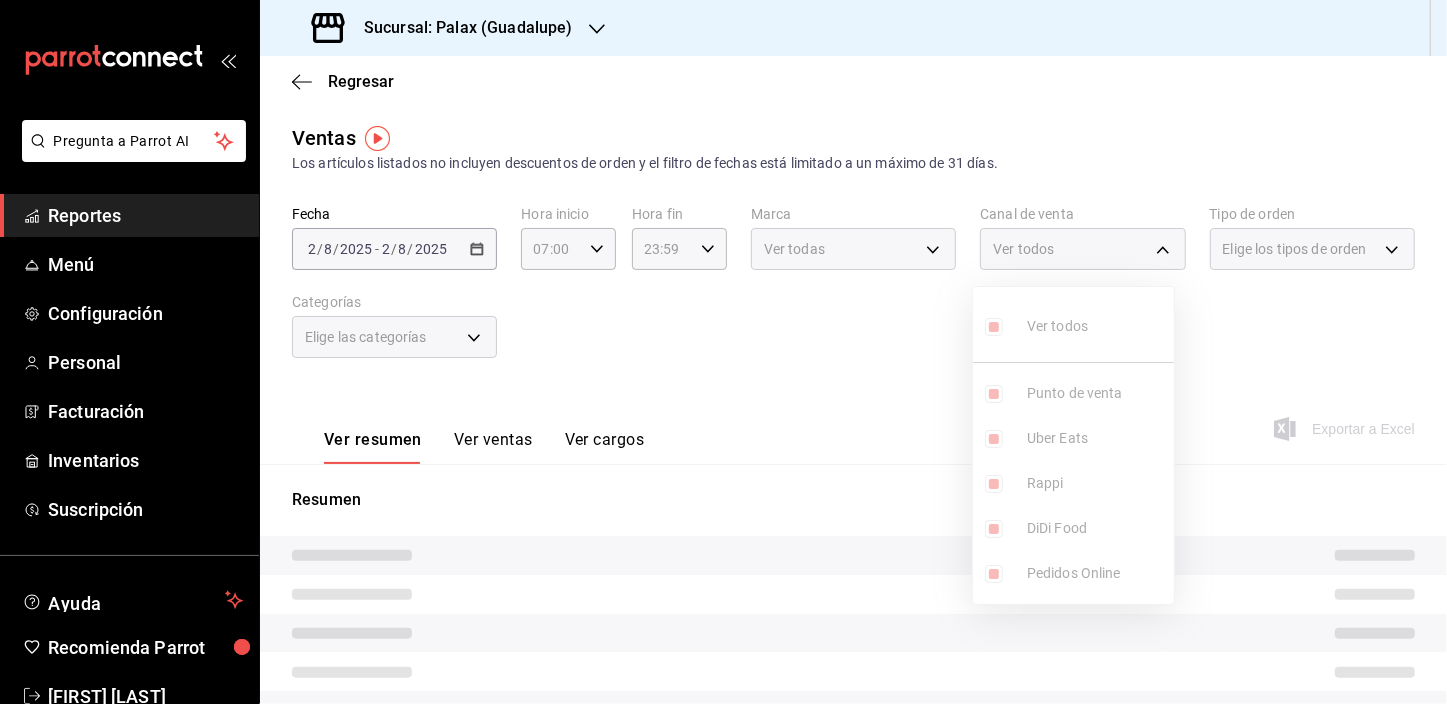 click at bounding box center [723, 352] 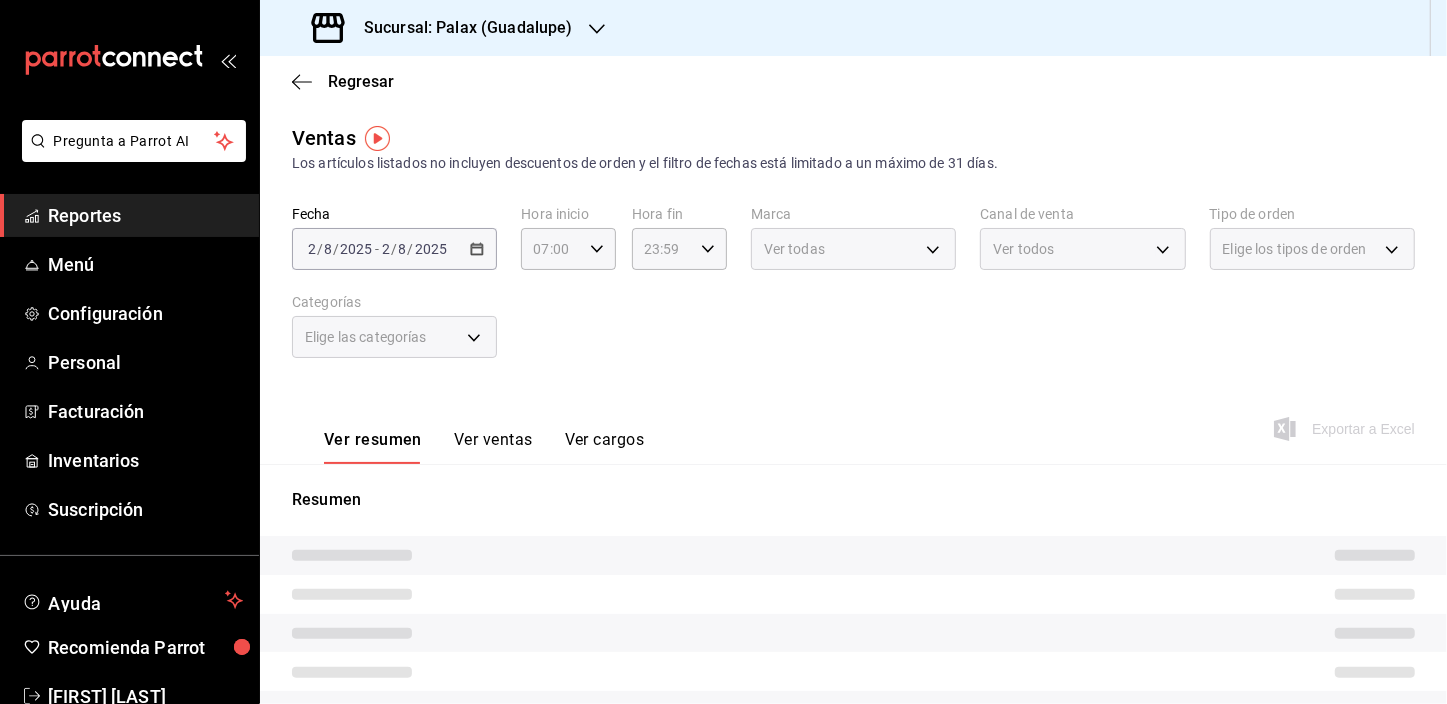 click on "Elige los tipos de orden" at bounding box center (1312, 249) 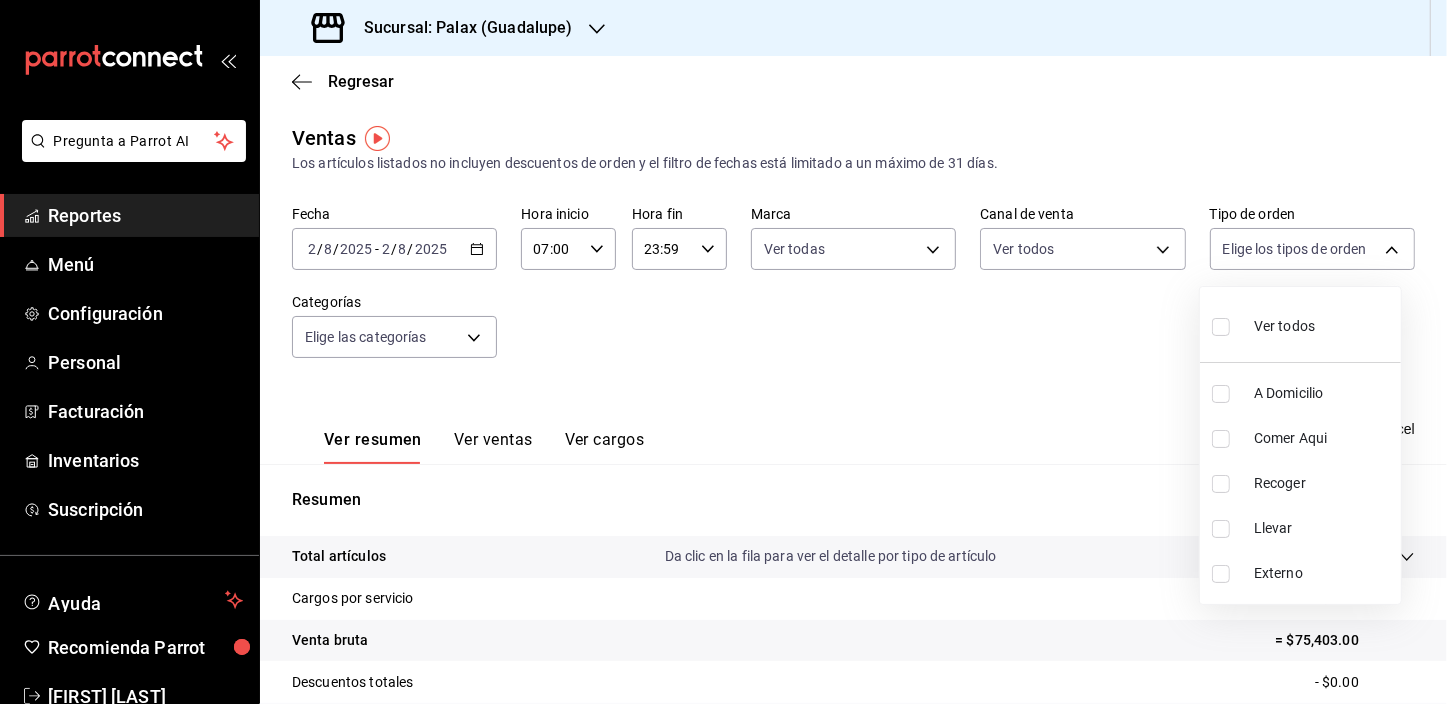 click on "Pregunta a Parrot AI Reportes   Menú   Configuración   Personal   Facturación   Inventarios   Suscripción   Ayuda Recomienda Parrot   [FIRST] [LAST]   Sugerir nueva función   Sucursal: Palax ([CITY]) Regresar Ventas Los artículos listados no incluyen descuentos de orden y el filtro de fechas está limitado a un máximo de 31 días. Fecha 2025-08-02 2 / 8 / 2025 - 2025-08-02 2 / 8 / 2025 Hora inicio 07:00 Hora inicio Hora fin 23:59 Hora fin Marca Ver todas 8510d572-c45f-4696-9a08-afbf2d111022 Canal de venta Ver todos PARROT,UBER_EATS,RAPPI,DIDI_FOOD,ONLINE Tipo de orden Elige los tipos de orden Categorías Elige las categorías Ver resumen Ver ventas Ver cargos Exportar a Excel Resumen Total artículos Da clic en la fila para ver el detalle por tipo de artículo + $75,403.00 Cargos por servicio + $0.00 Venta bruta = $75,403.00 Descuentos totales - $0.00 Certificados de regalo - $0.00 Venta total = $75,403.00 Impuestos - $10,400.41 Venta neta = $65,002.59 GANA 1 MES GRATIS EN TU SUSCRIPCIÓN AQUÍ" at bounding box center [723, 352] 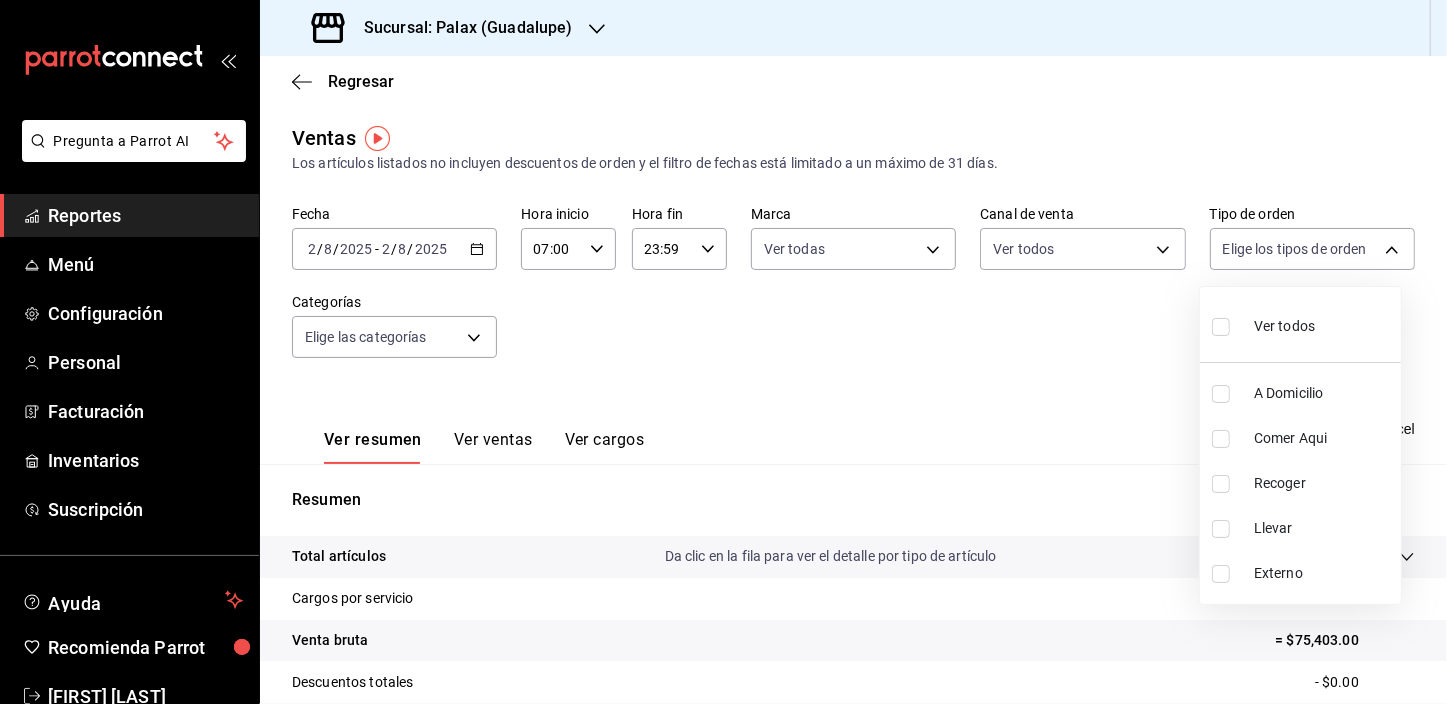 click at bounding box center [1221, 327] 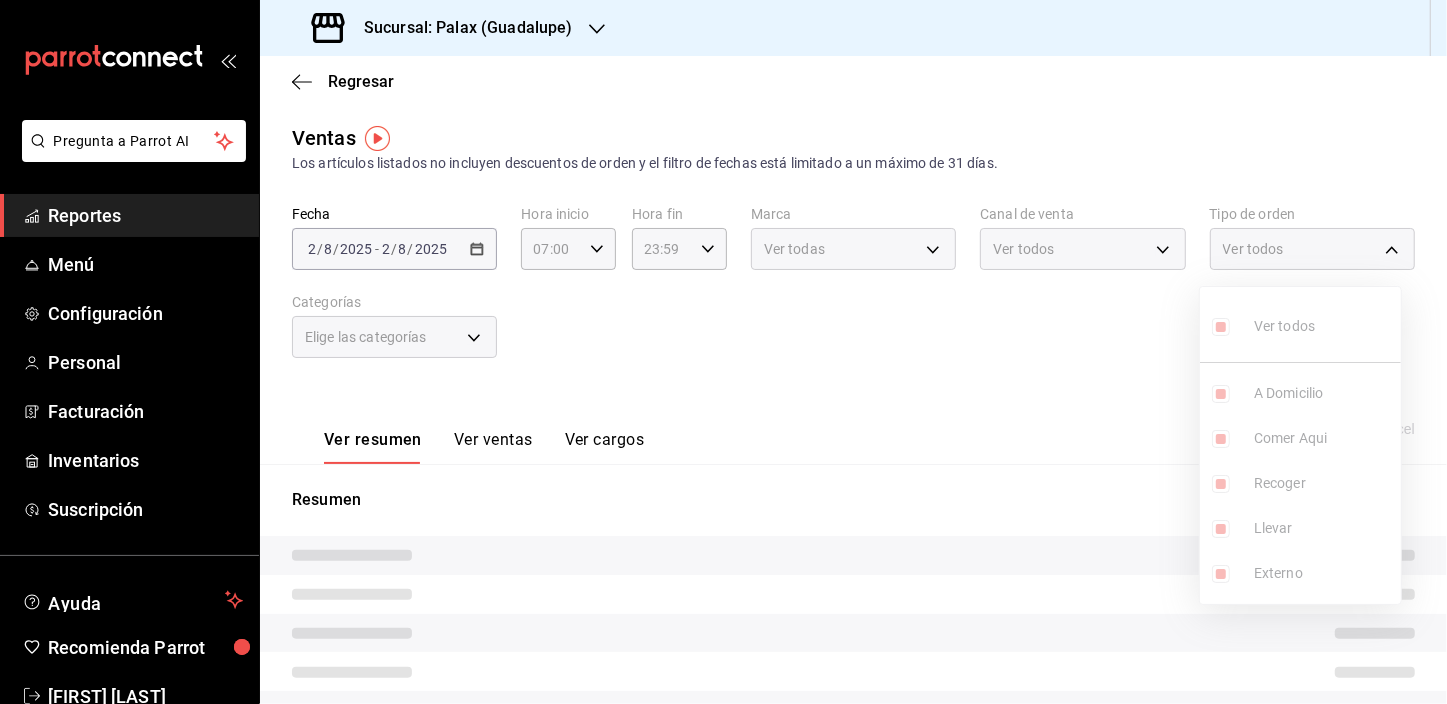 click at bounding box center [723, 352] 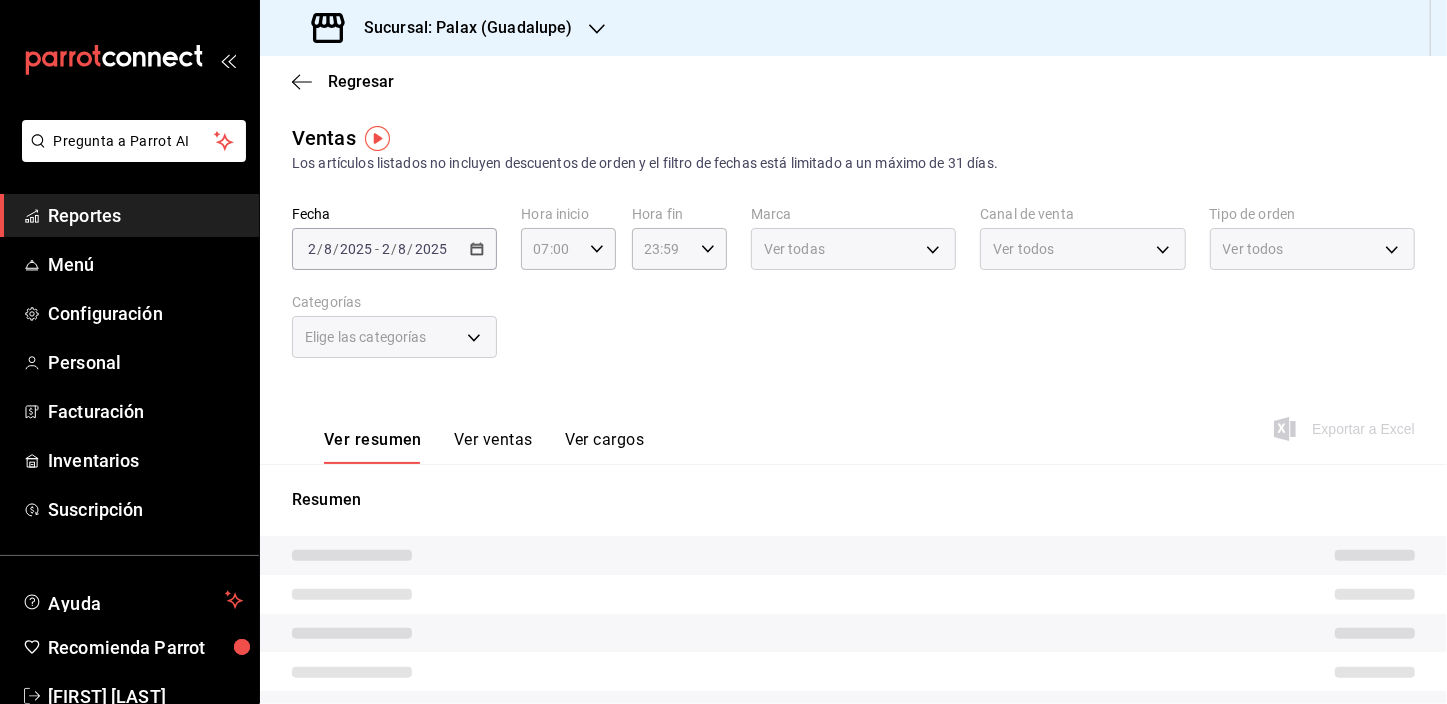 click on "Elige las categorías" at bounding box center (394, 337) 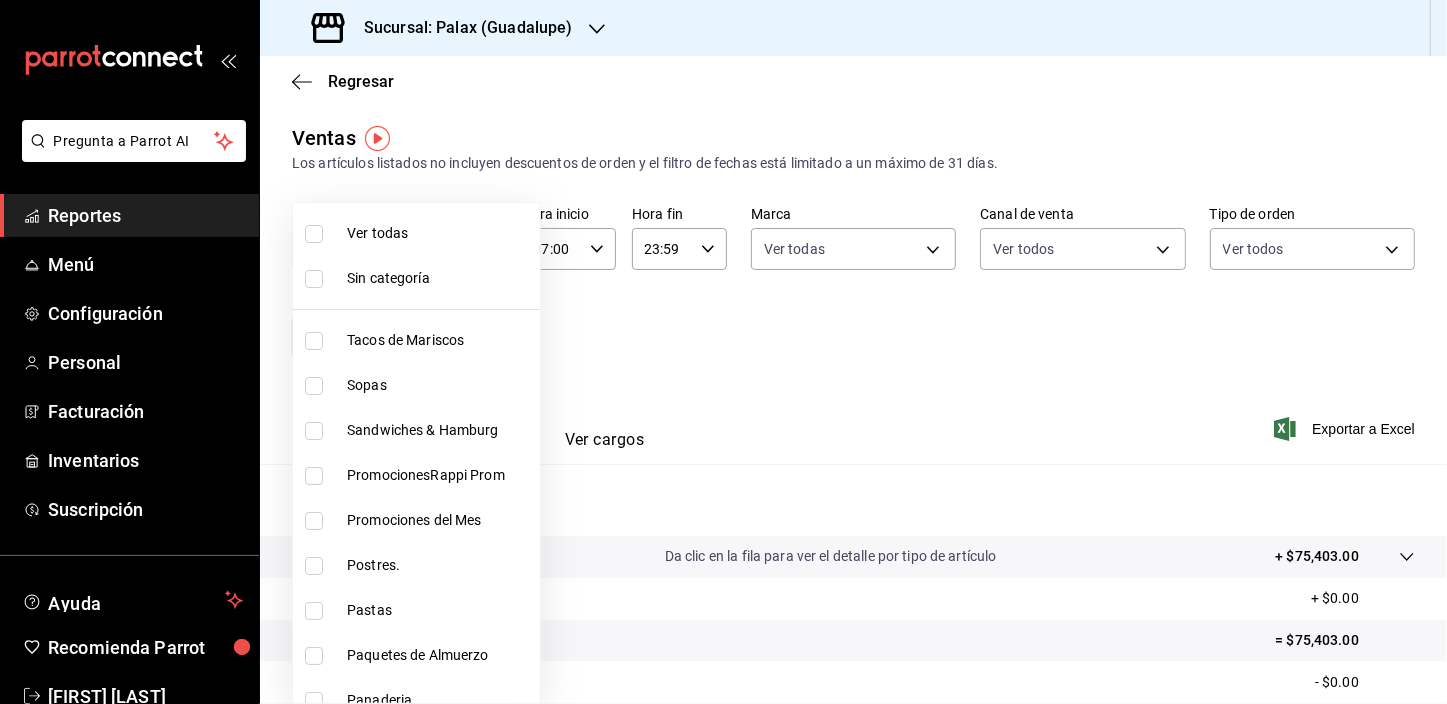 click on "Pregunta a Parrot AI Reportes   Menú   Configuración   Personal   Facturación   Inventarios   Suscripción   Ayuda Recomienda Parrot   [FIRST] [LAST]   Sugerir nueva función   Sucursal: Palax ([CITY]) Regresar Ventas Los artículos listados no incluyen descuentos de orden y el filtro de fechas está limitado a un máximo de 31 días. Fecha 2025-08-02 2 / 8 / 2025 - 2025-08-02 2 / 8 / 2025 Hora inicio 07:00 Hora inicio Hora fin 23:59 Hora fin Marca Ver todas 8510d572-c45f-4696-9a08-afbf2d111022 Canal de venta Ver todos PARROT,UBER_EATS,RAPPI,DIDI_FOOD,ONLINE Tipo de orden Ver todos 6d325fbd-53e7-4f6b-8d89-6356796c0e8d,b8c2ff7f-0c1f-4fef-80cf-bc155c6bbc3b,a732bc15-f17c-4b38-897e-130f836843a2,f60c45c0-7a77-4be7-acd2-c058c6d16532,EXTERNAL Categorías Elige las categorías Ver resumen Ver ventas Ver cargos Exportar a Excel Resumen Total artículos Da clic en la fila para ver el detalle por tipo de artículo + $75,403.00 Cargos por servicio + $0.00 Venta bruta = $75,403.00 Descuentos totales - $0.00 - $0.00" at bounding box center [723, 352] 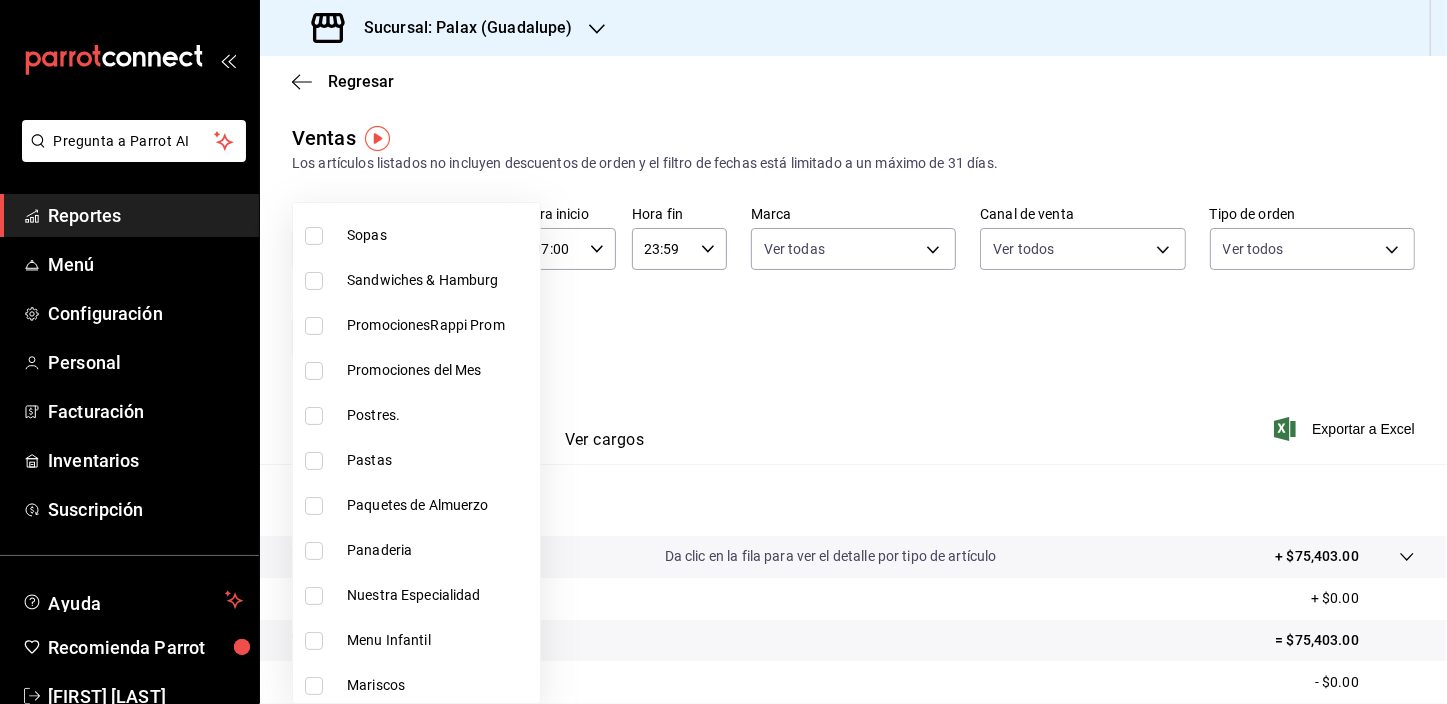 scroll, scrollTop: 181, scrollLeft: 0, axis: vertical 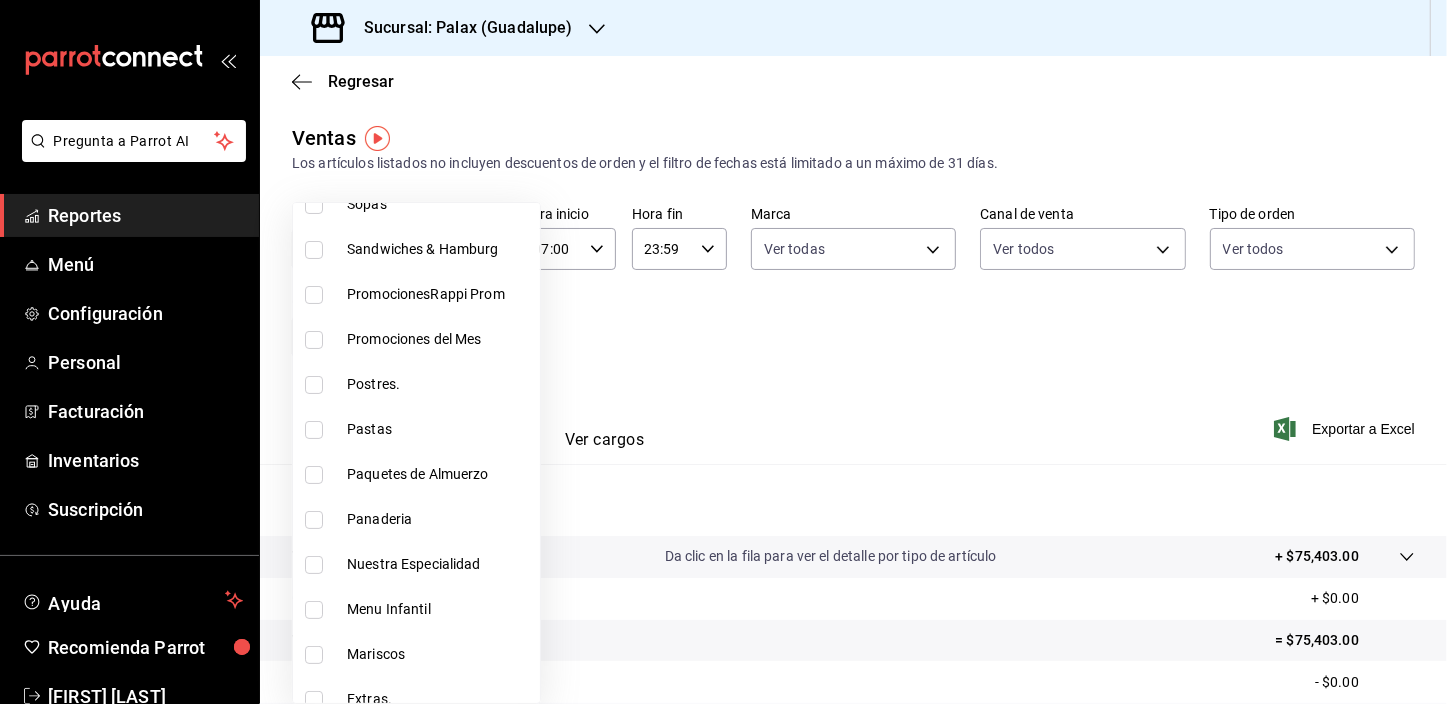 click at bounding box center [314, 385] 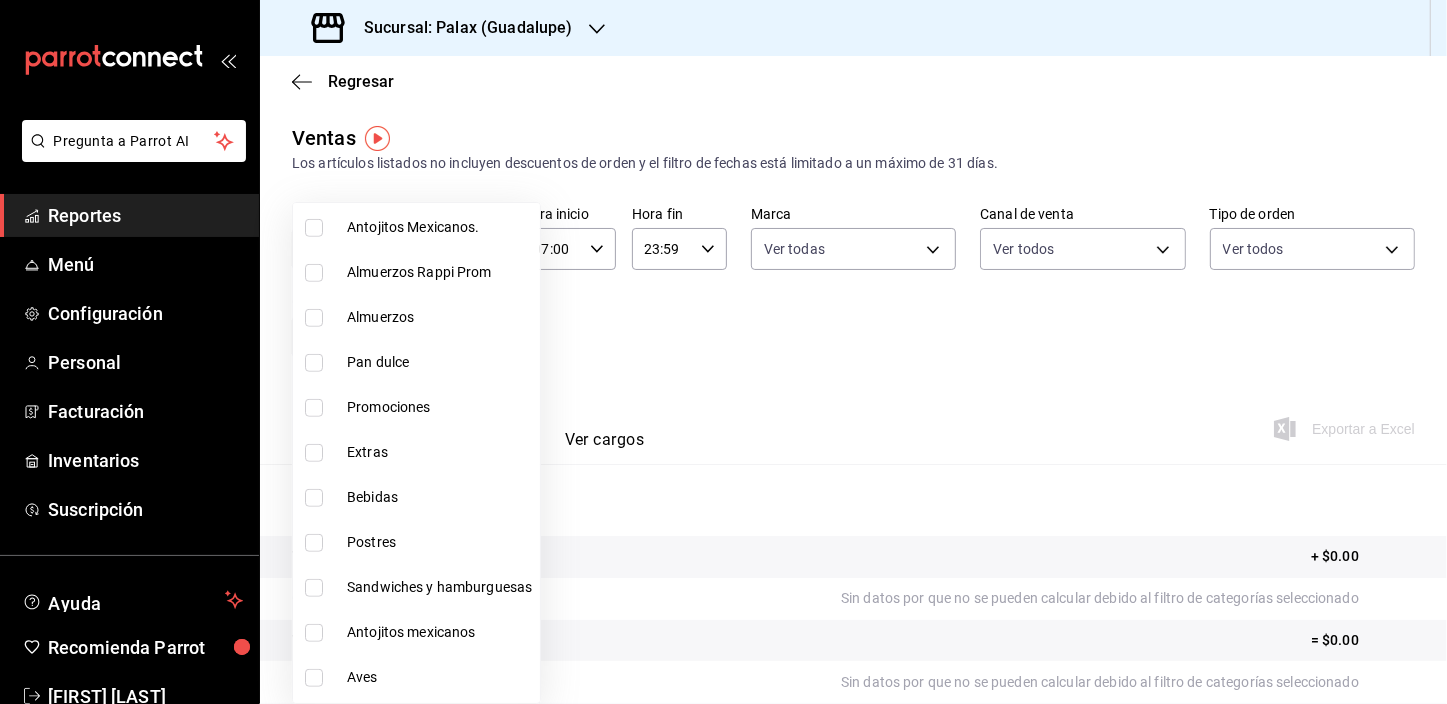 scroll, scrollTop: 1000, scrollLeft: 0, axis: vertical 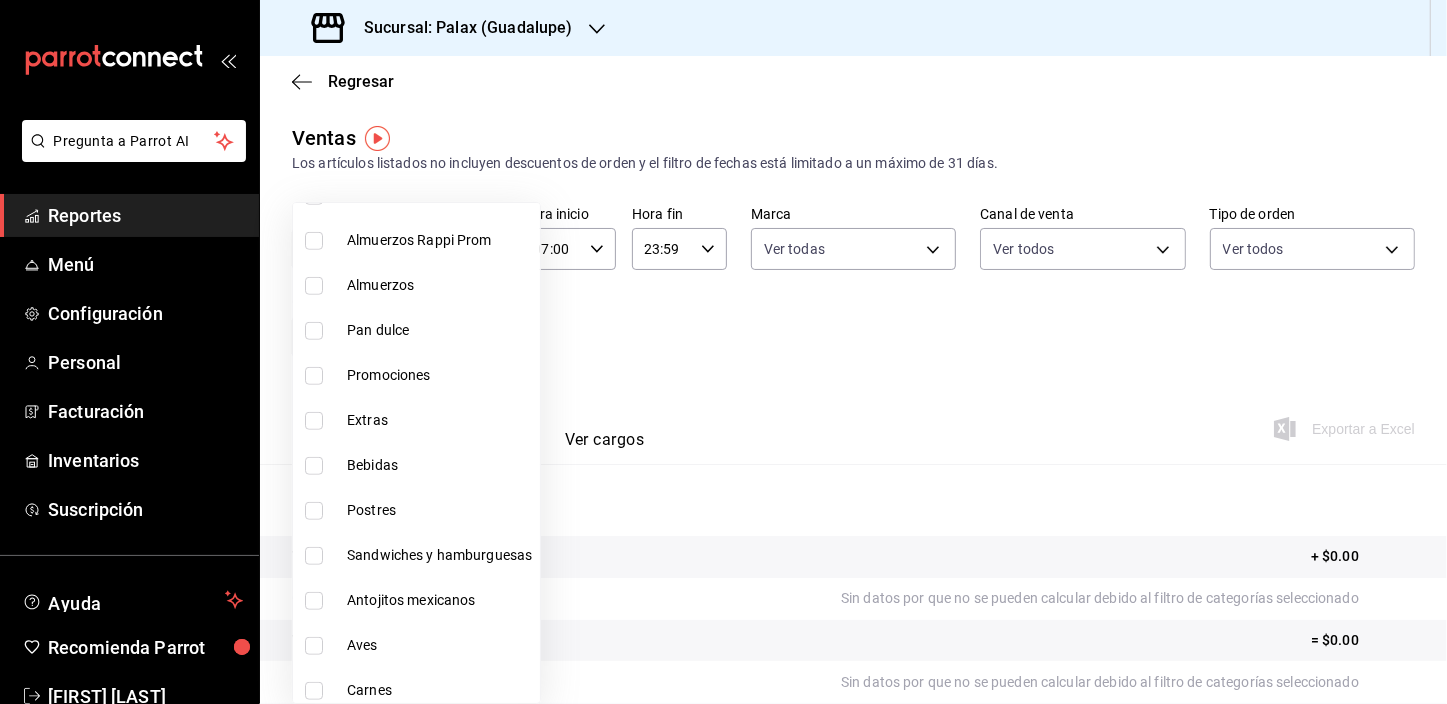 click at bounding box center (314, 331) 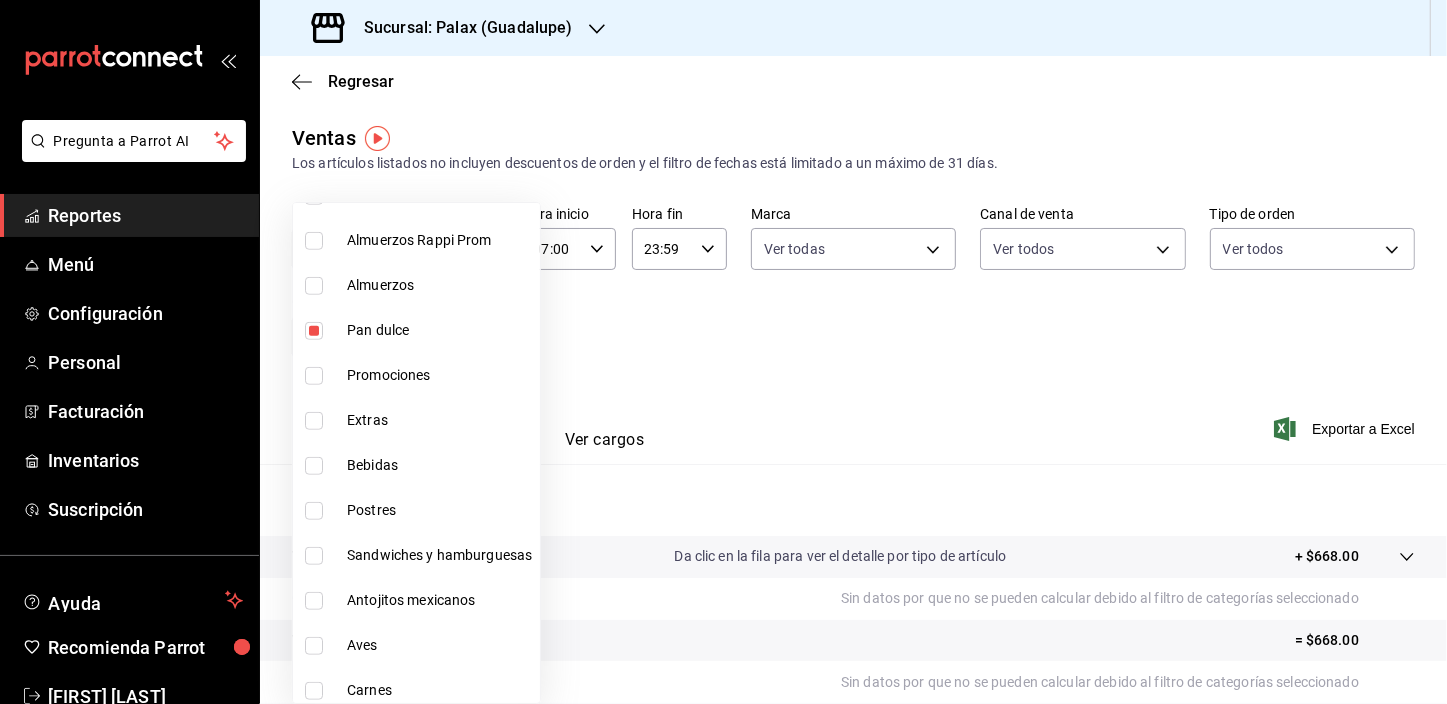 click at bounding box center [314, 511] 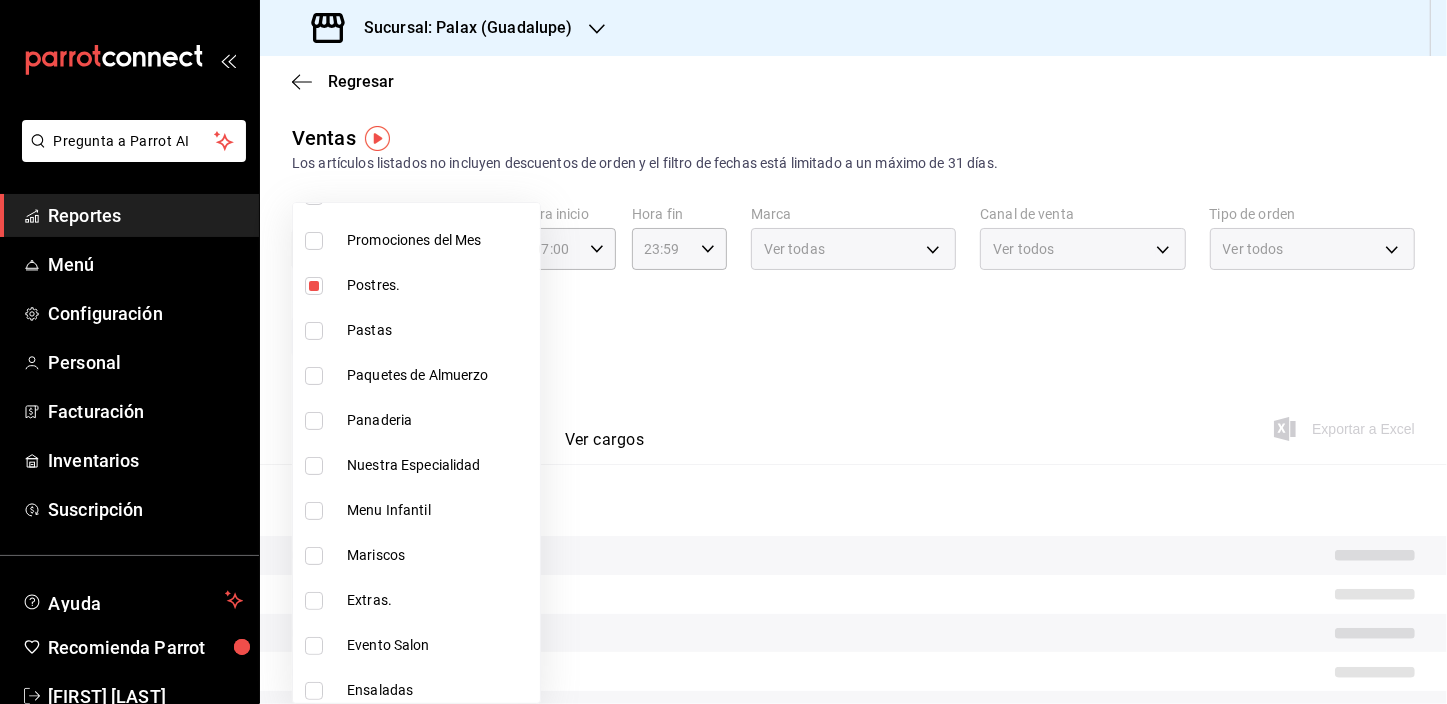 scroll, scrollTop: 181, scrollLeft: 0, axis: vertical 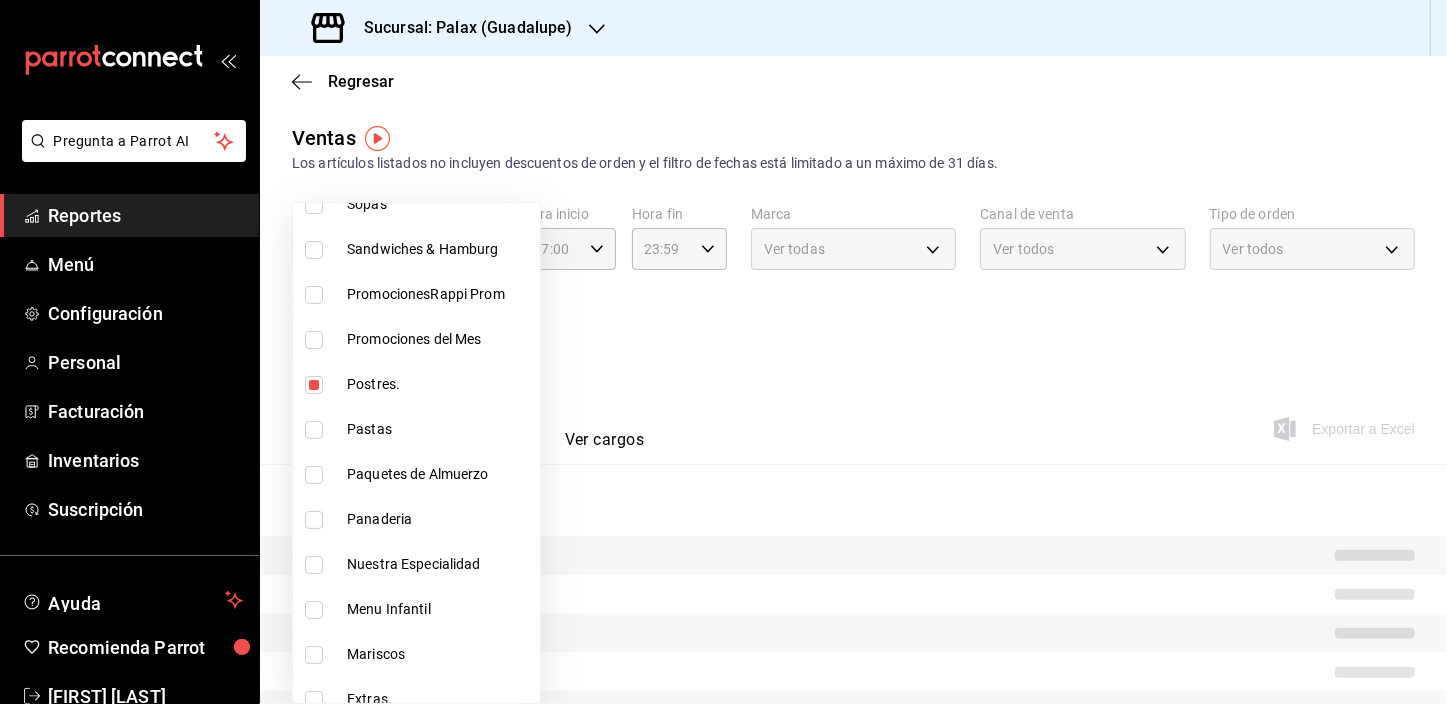 click at bounding box center [314, 520] 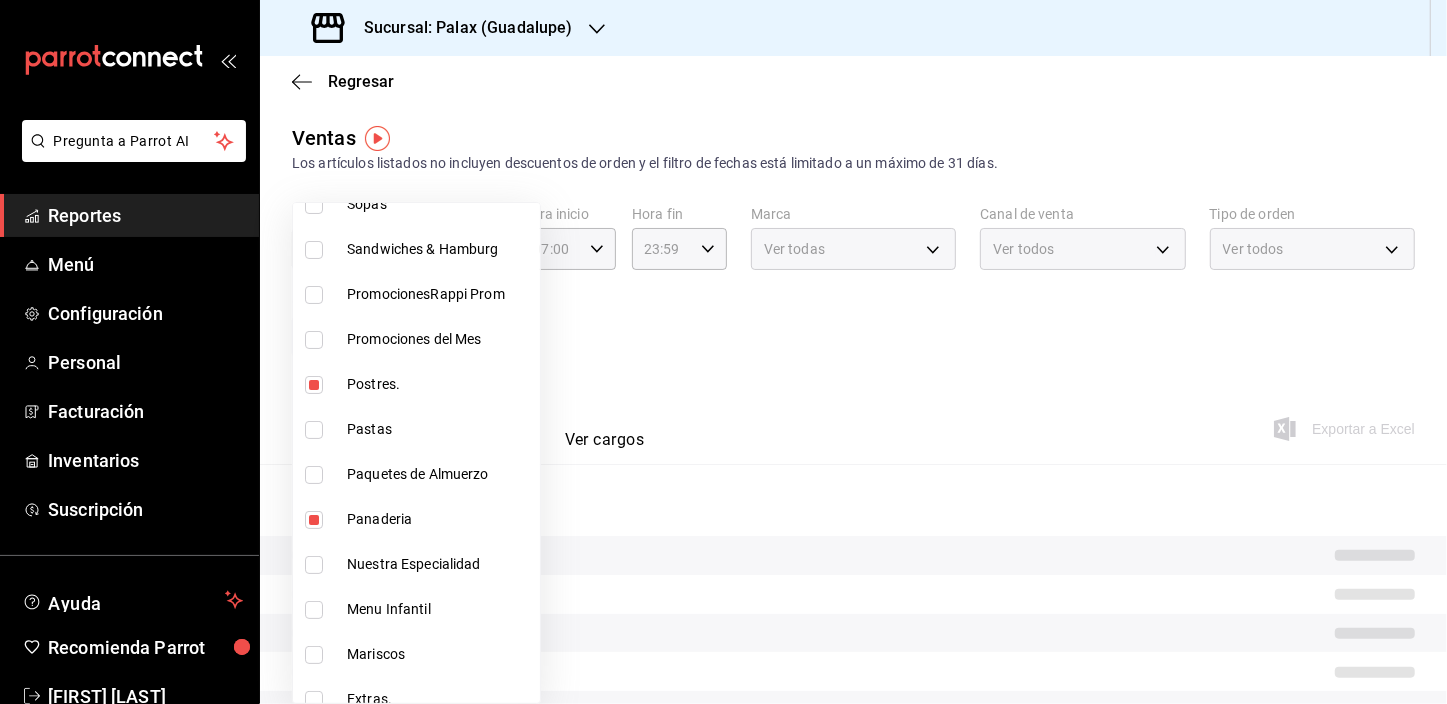 click at bounding box center [723, 352] 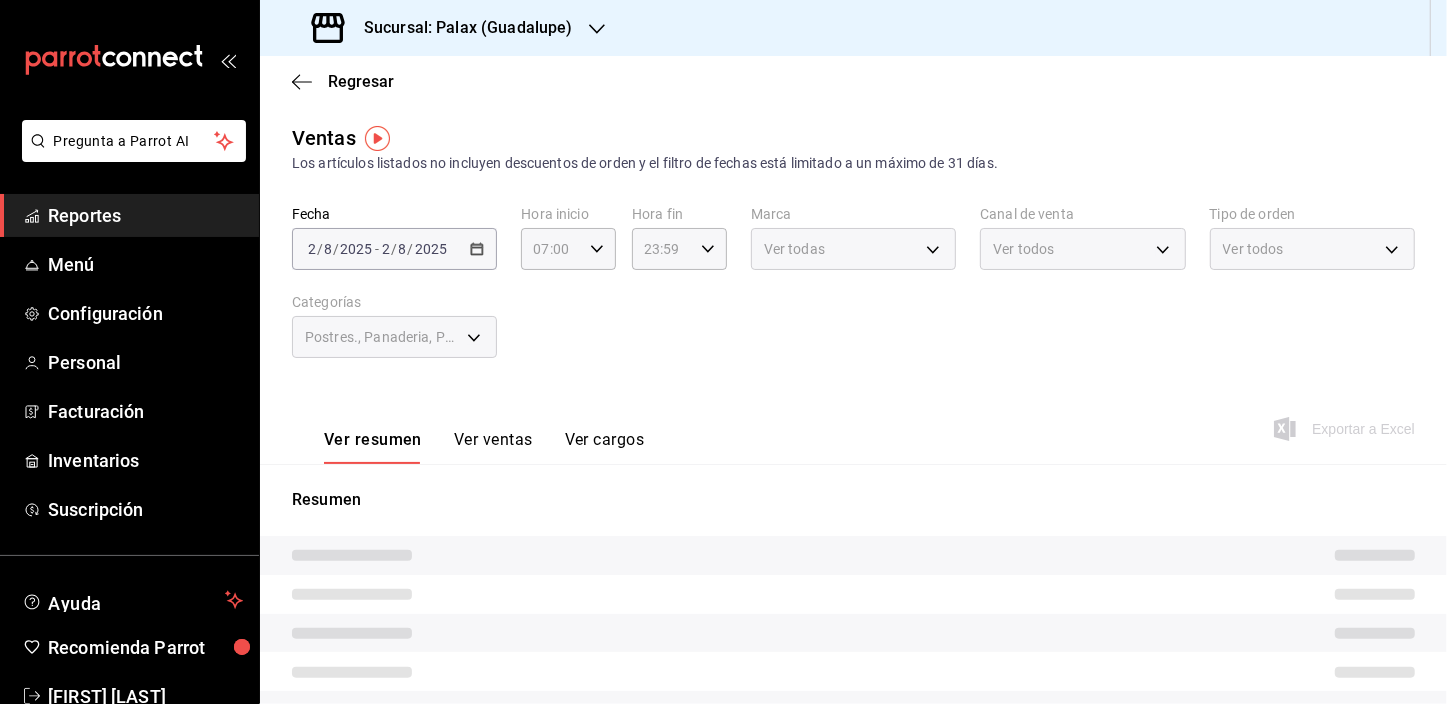 click on "Ver ventas" at bounding box center (493, 447) 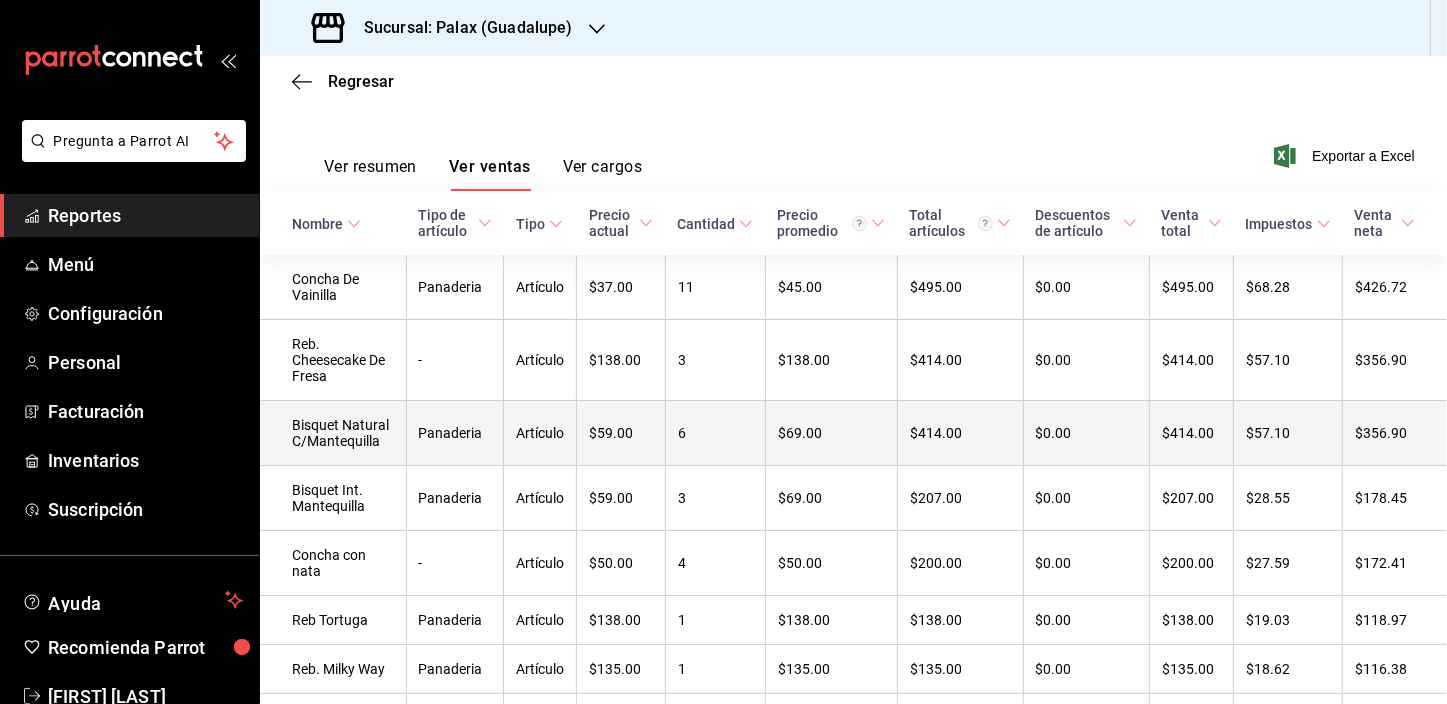 scroll, scrollTop: 0, scrollLeft: 0, axis: both 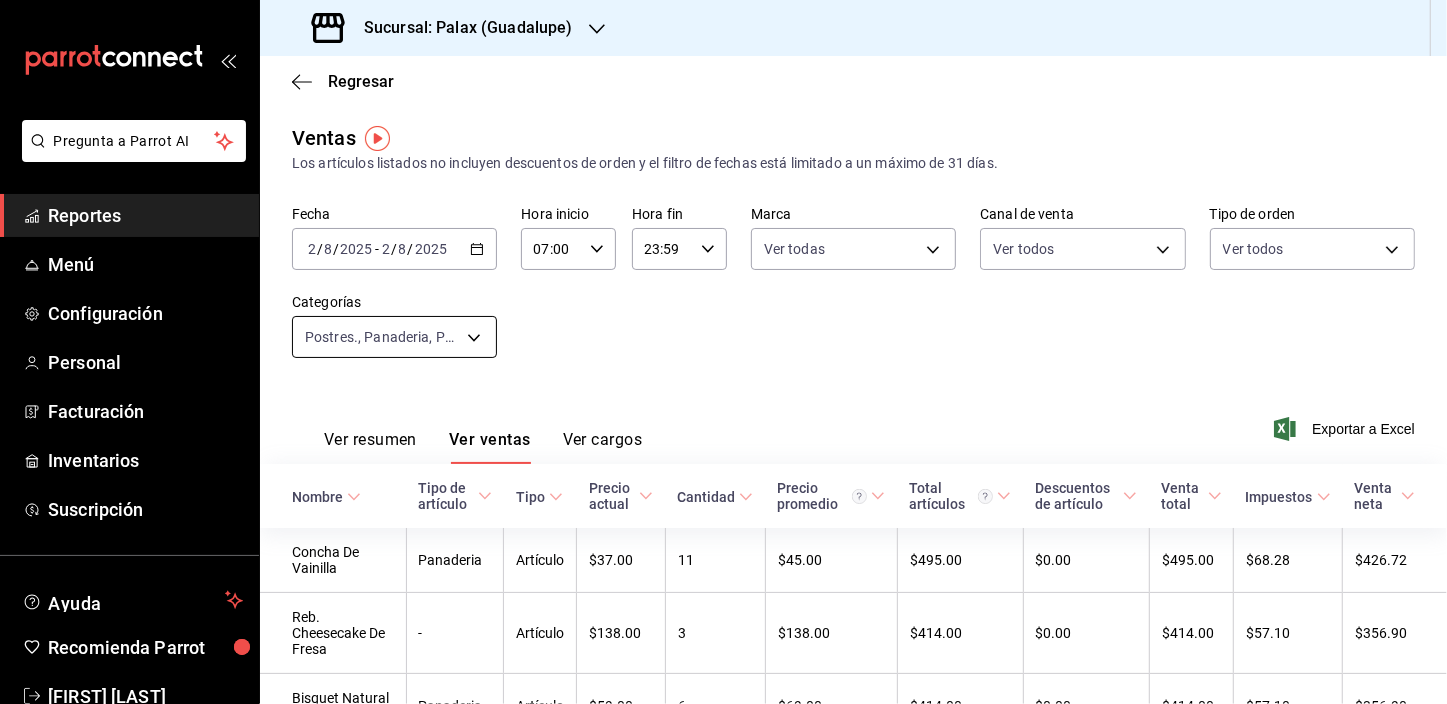 click on "Pregunta a Parrot AI Reportes   Menú   Configuración   Personal   Facturación   Inventarios   Suscripción   Ayuda Recomienda Parrot   [FIRST] [LAST]   Sugerir nueva función   Sucursal: Palax ([CITY]) Regresar Ventas Los artículos listados no incluyen descuentos de orden y el filtro de fechas está limitado a un máximo de 31 días. Fecha 2025-08-02 2 / 8 / 2025 - 2025-08-02 2 / 8 / 2025 Hora inicio 07:00 Hora inicio Hora fin 23:59 Hora fin Marca Ver todas 8510d572-c45f-4696-9a08-afbf2d111022 Canal de venta Ver todos PARROT,UBER_EATS,RAPPI,DIDI_FOOD,ONLINE Tipo de orden Ver todos 6d325fbd-53e7-4f6b-8d89-6356796c0e8d,b8c2ff7f-0c1f-4fef-80cf-bc155c6bbc3b,a732bc15-f17c-4b38-897e-130f836843a2,f60c45c0-7a77-4be7-acd2-c058c6d16532,EXTERNAL Categorías Postres., Panaderia, Pan dulce, Postres 5f074bd3-619d-4e10-94fa-620713841d38,a0032ace-f936-4bce-ae72-52a9a3fd0e48,4f2f0c23-db3d-4db8-ae30-dd709ccfaad2,90d14028-a2c9-4fb8-b762-41d9ea373592 Ver resumen Ver ventas Ver cargos Exportar a Excel Nombre Tipo Cantidad" at bounding box center [723, 352] 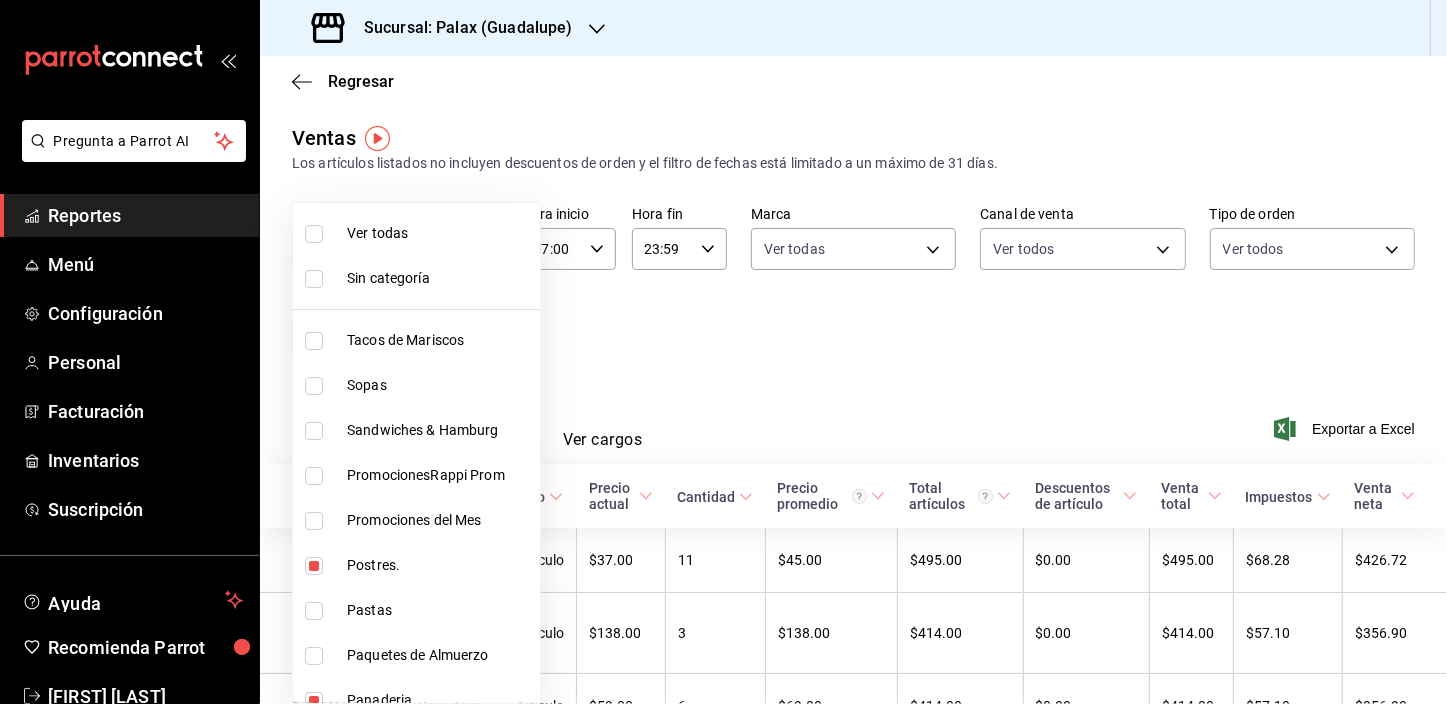 click at bounding box center (314, 566) 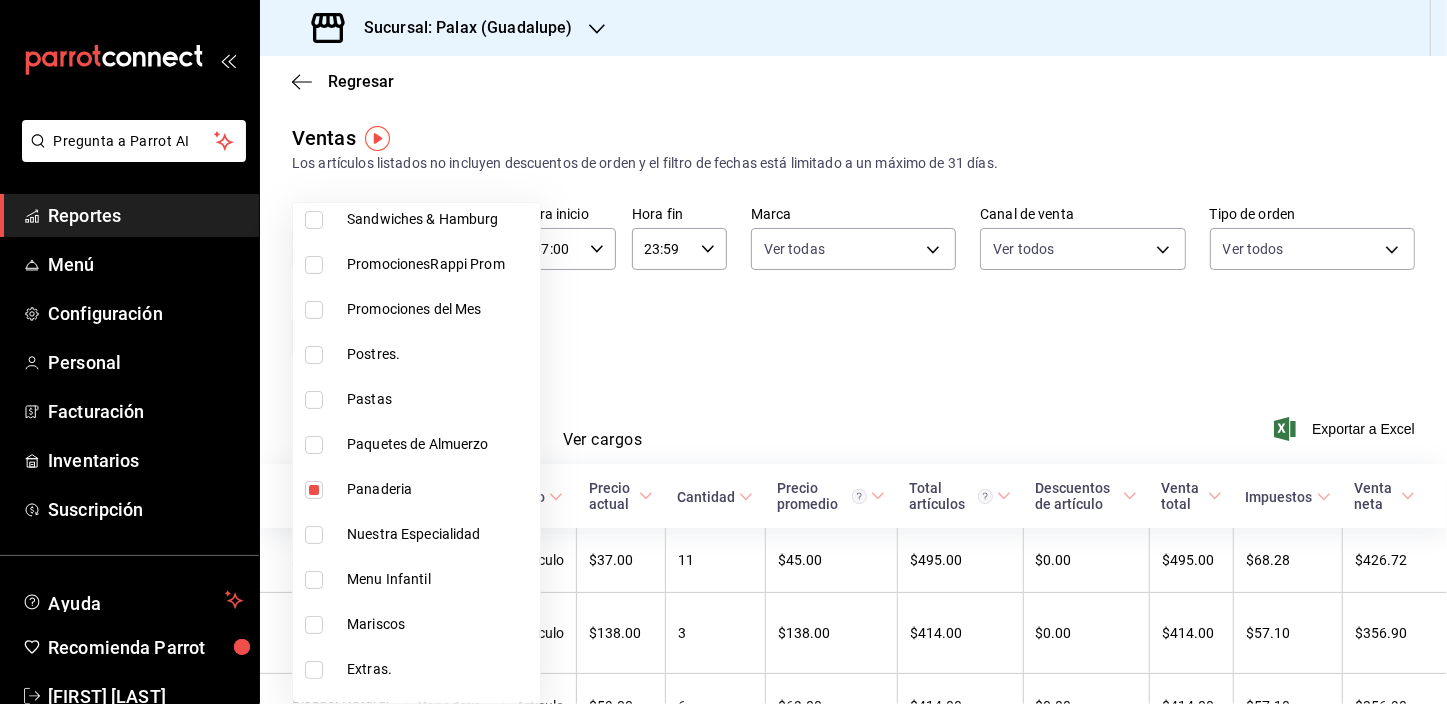 scroll, scrollTop: 272, scrollLeft: 0, axis: vertical 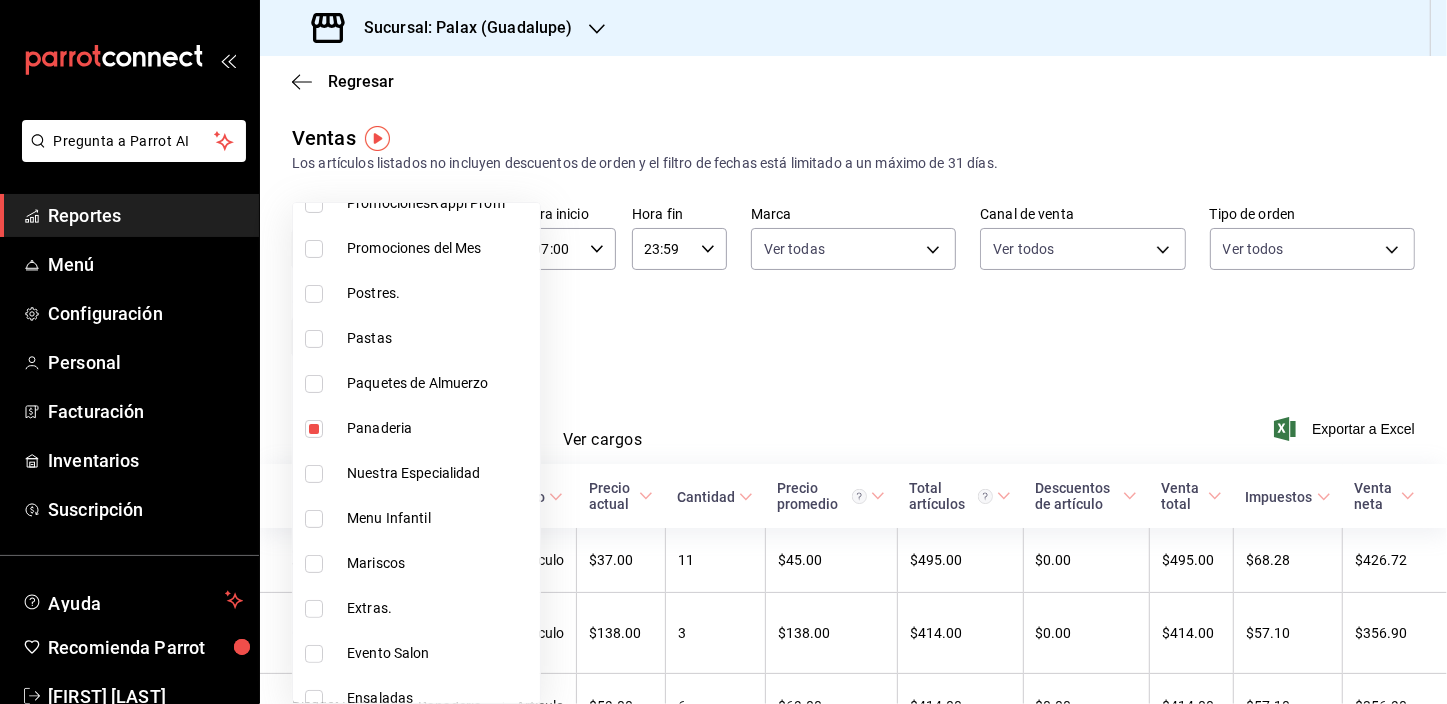 click at bounding box center (314, 429) 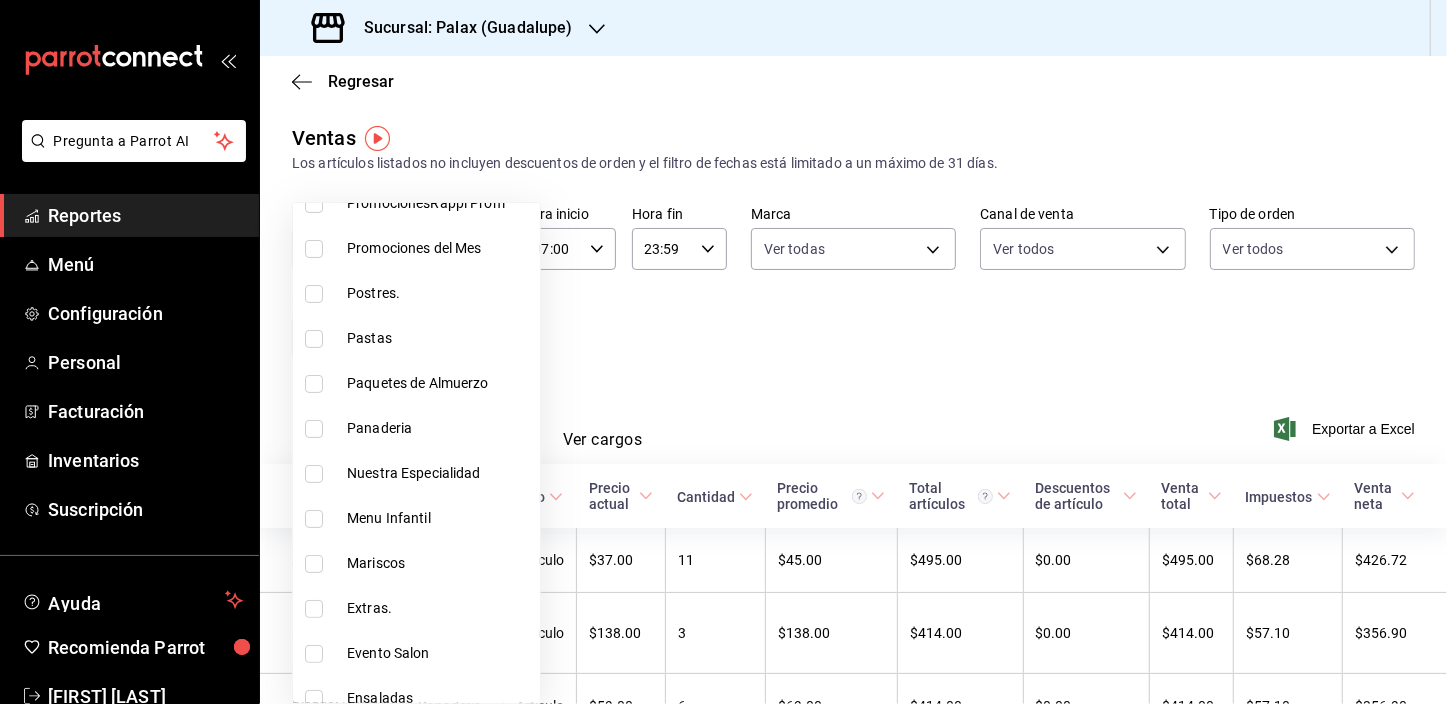 type on "a0032ace-f936-4bce-ae72-52a9a3fd0e48,4f2f0c23-db3d-4db8-ae30-dd709ccfaad2" 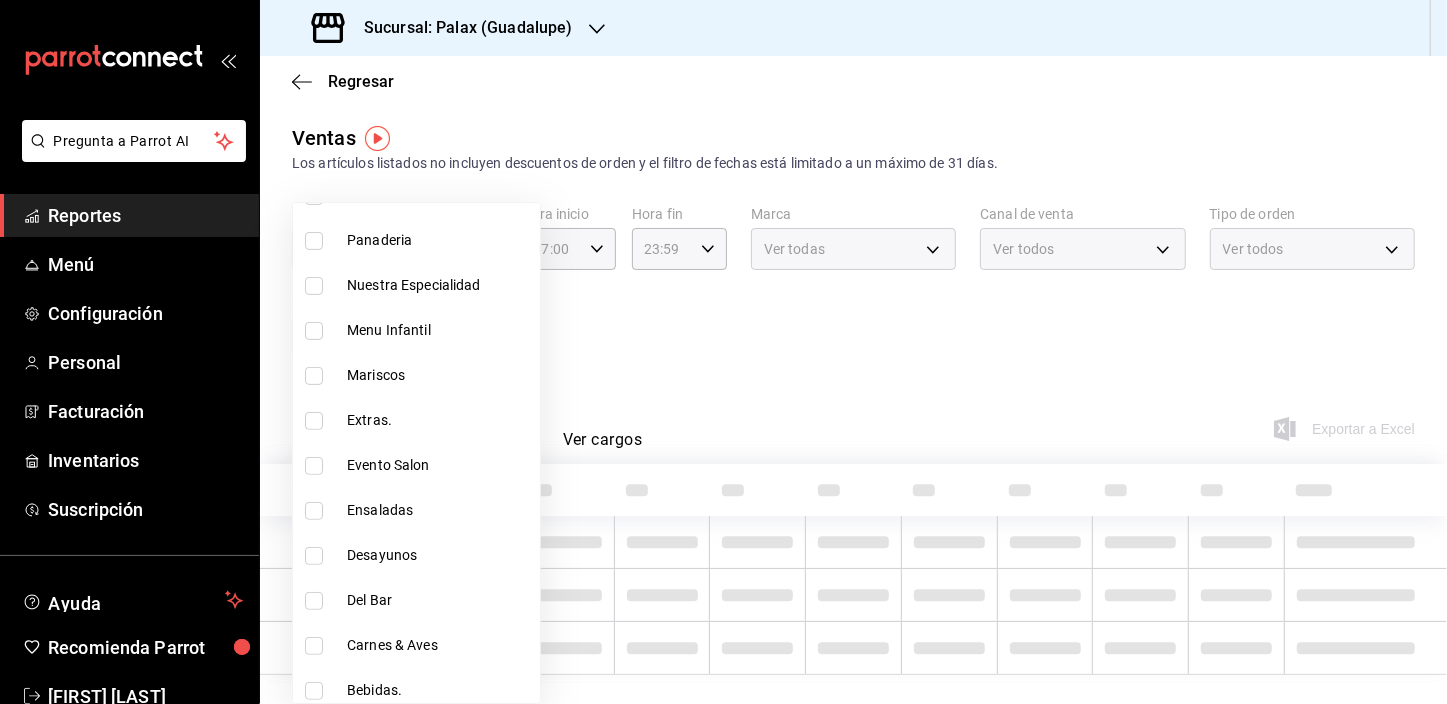 scroll, scrollTop: 545, scrollLeft: 0, axis: vertical 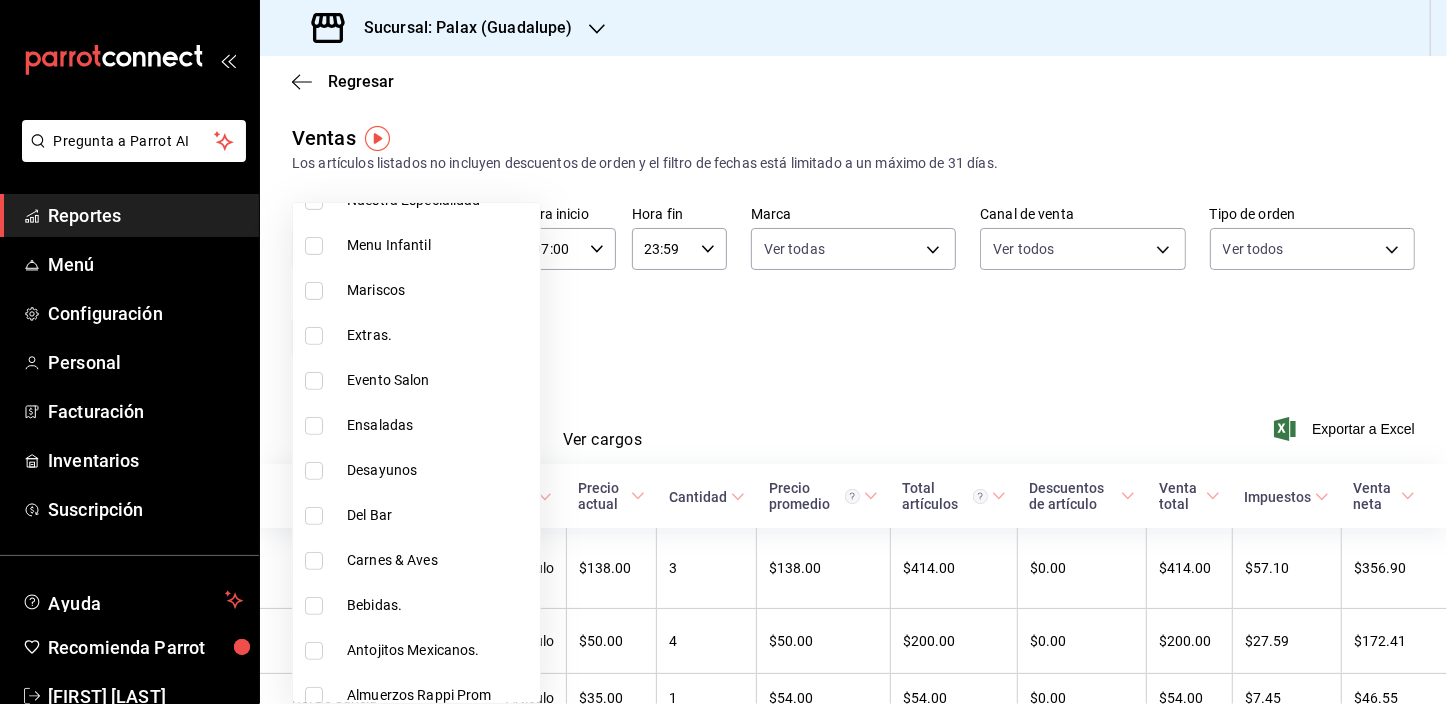 click at bounding box center [314, 516] 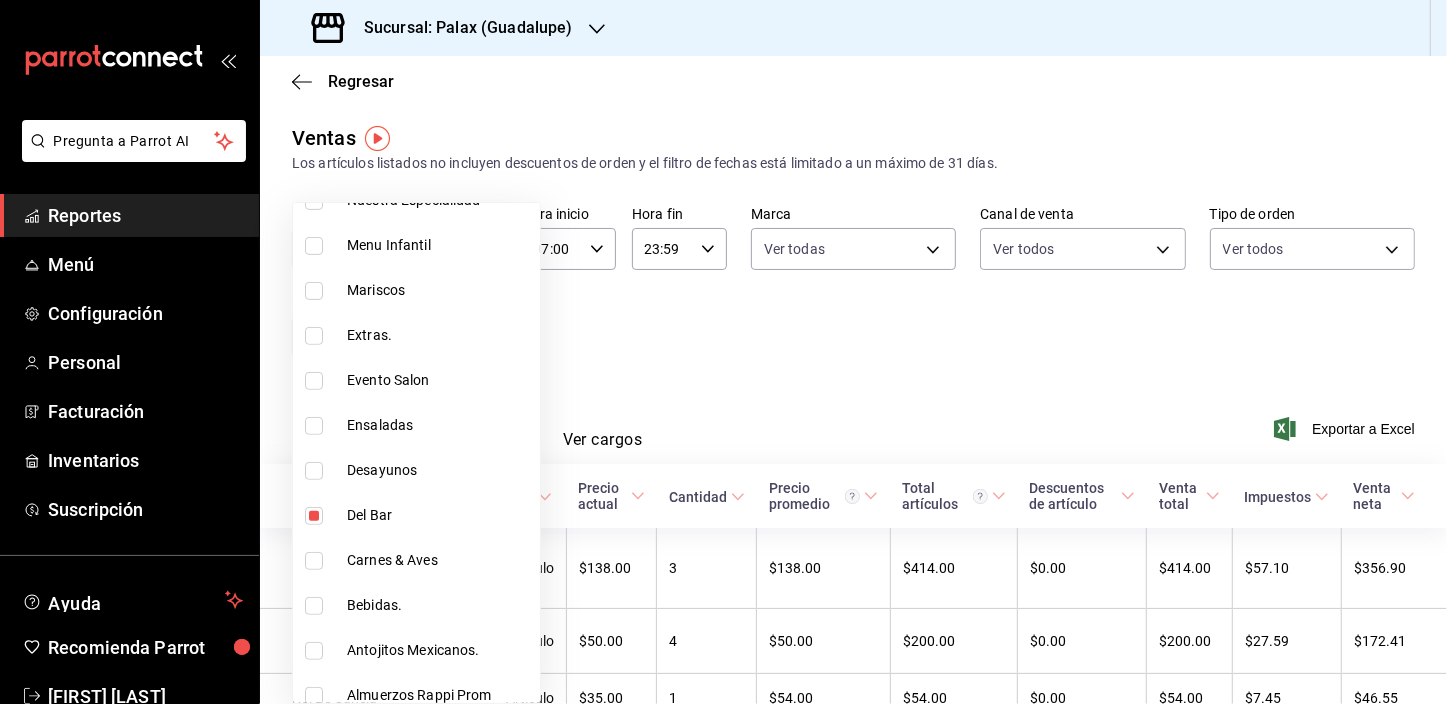type on "a0032ace-f936-4bce-ae72-52a9a3fd0e48,4f2f0c23-db3d-4db8-ae30-dd709ccfaad2,e5fa14e2-c7bb-4afd-b0cf-6d1a2447c4a1" 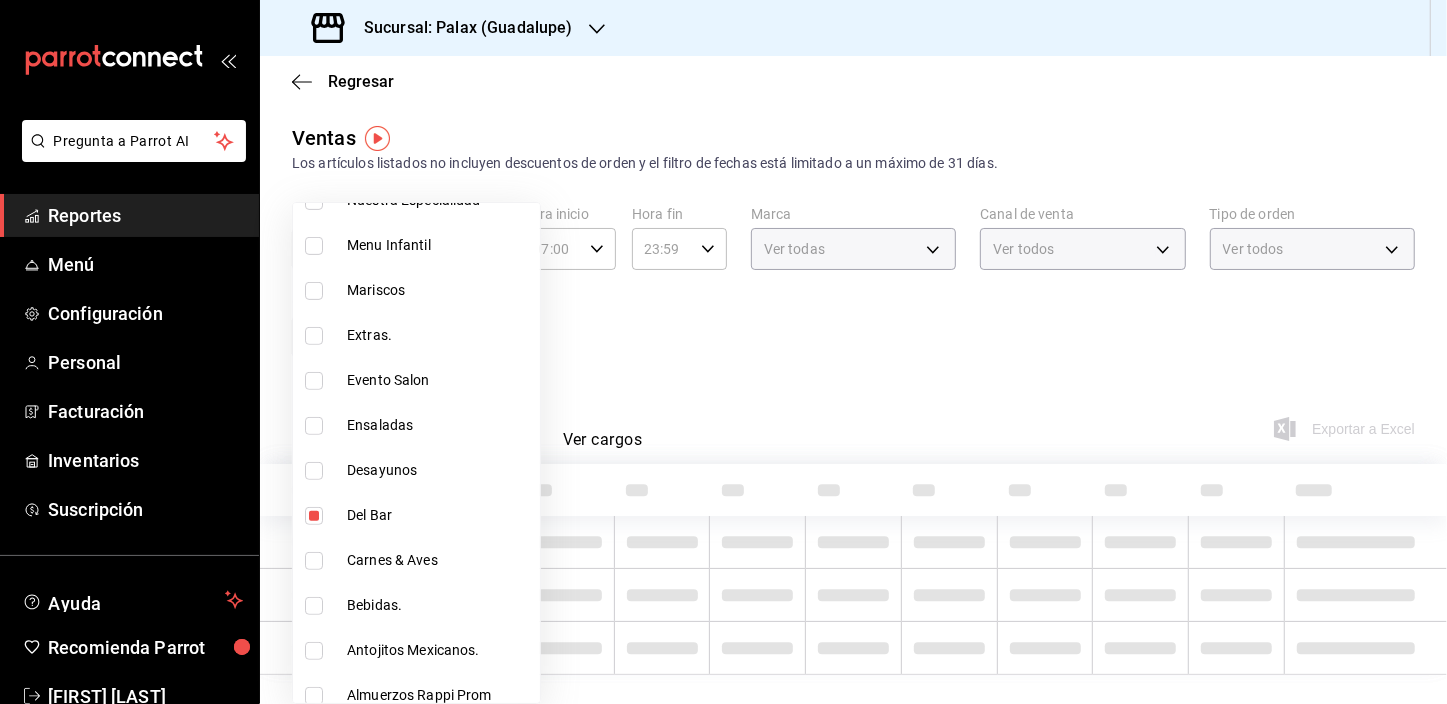 scroll, scrollTop: 636, scrollLeft: 0, axis: vertical 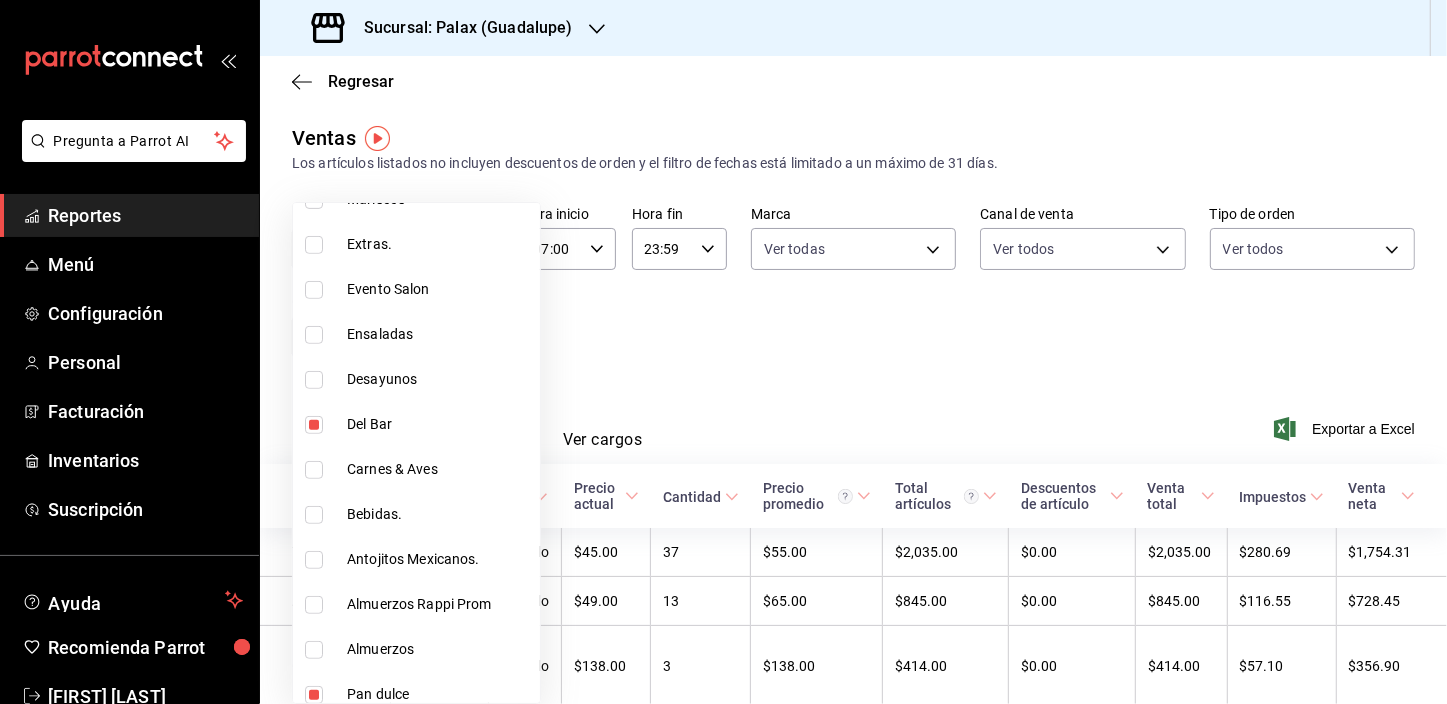 click at bounding box center (314, 515) 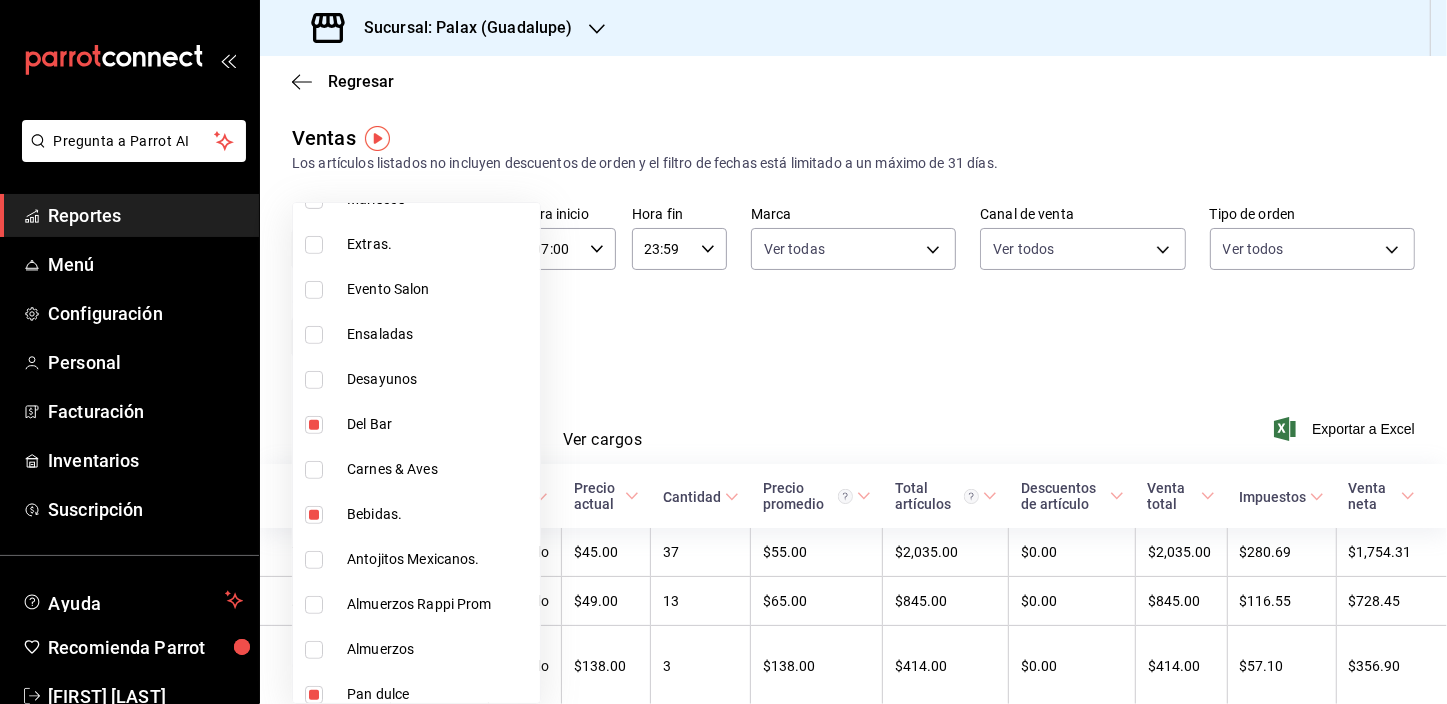 click at bounding box center [314, 515] 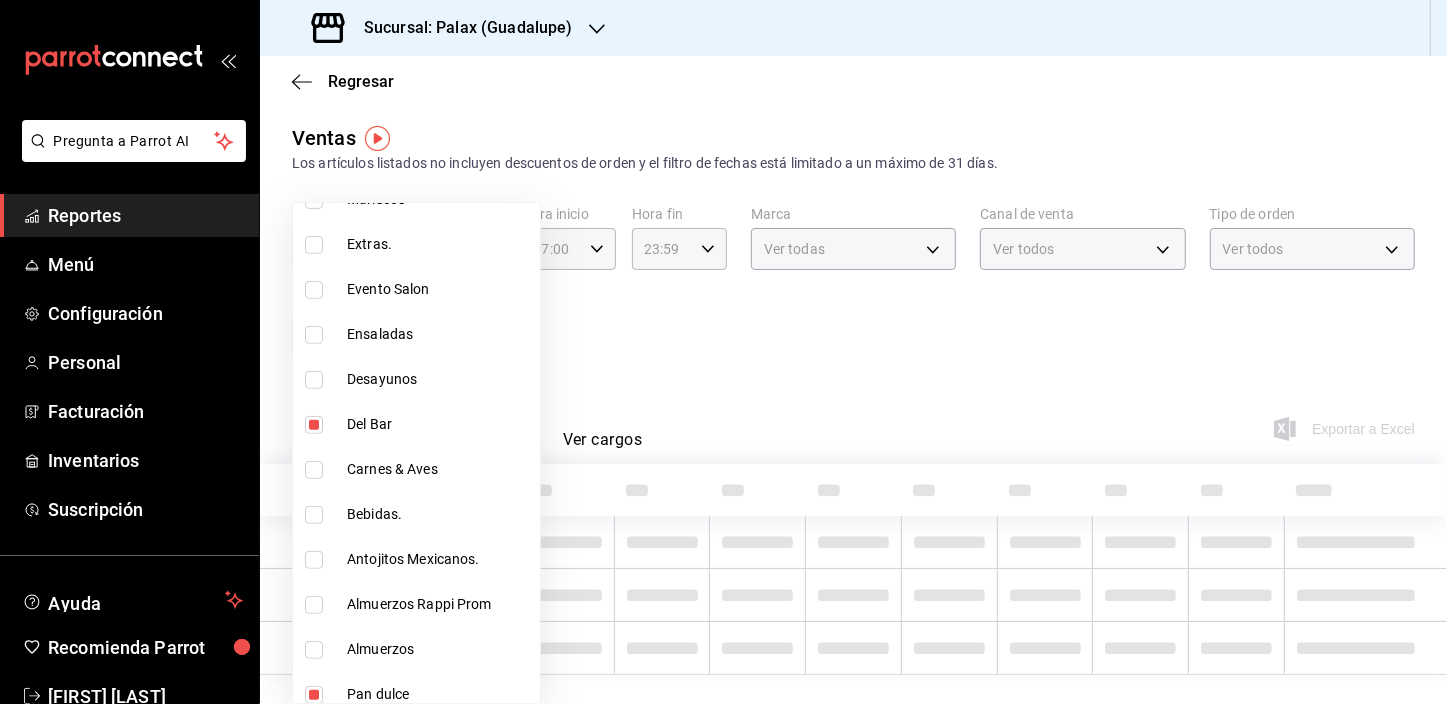 type on "a0032ace-f936-4bce-ae72-52a9a3fd0e48,4f2f0c23-db3d-4db8-ae30-dd709ccfaad2,e5fa14e2-c7bb-4afd-b0cf-6d1a2447c4a1" 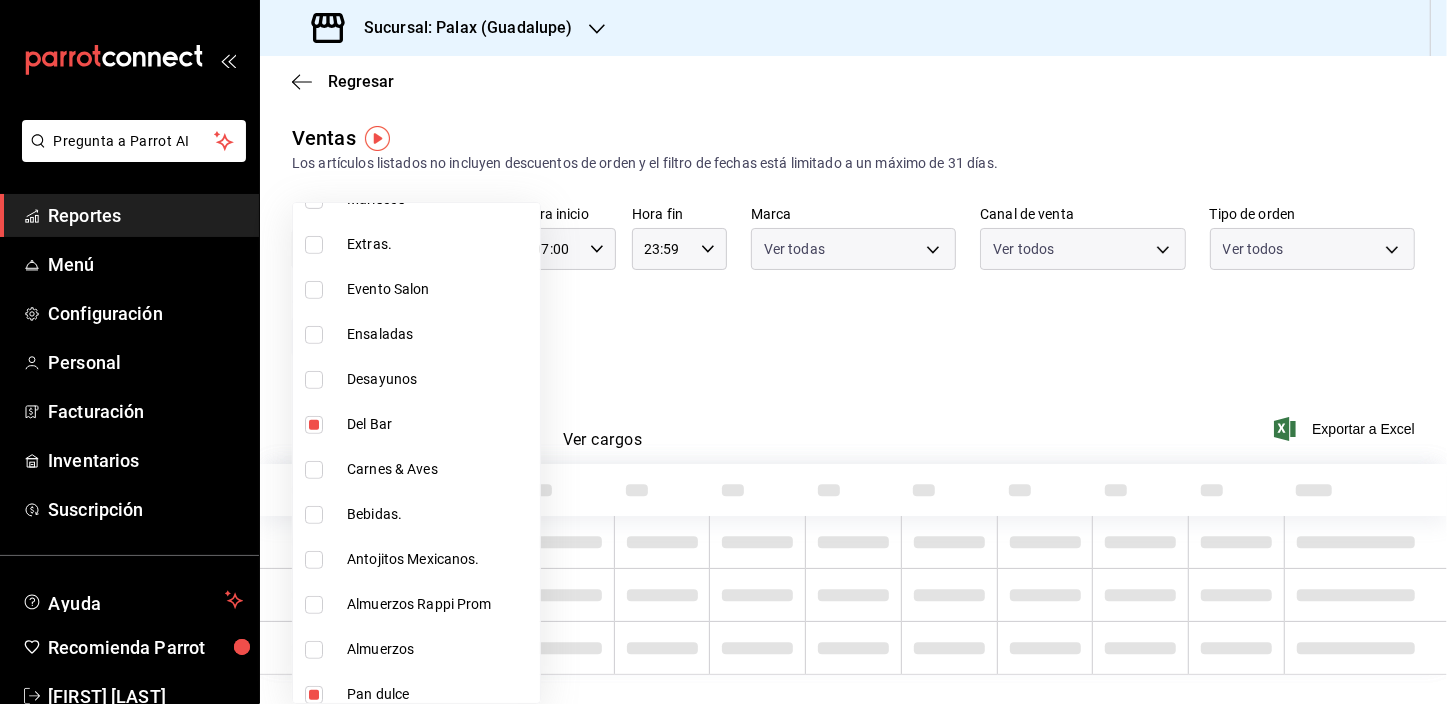 scroll, scrollTop: 909, scrollLeft: 0, axis: vertical 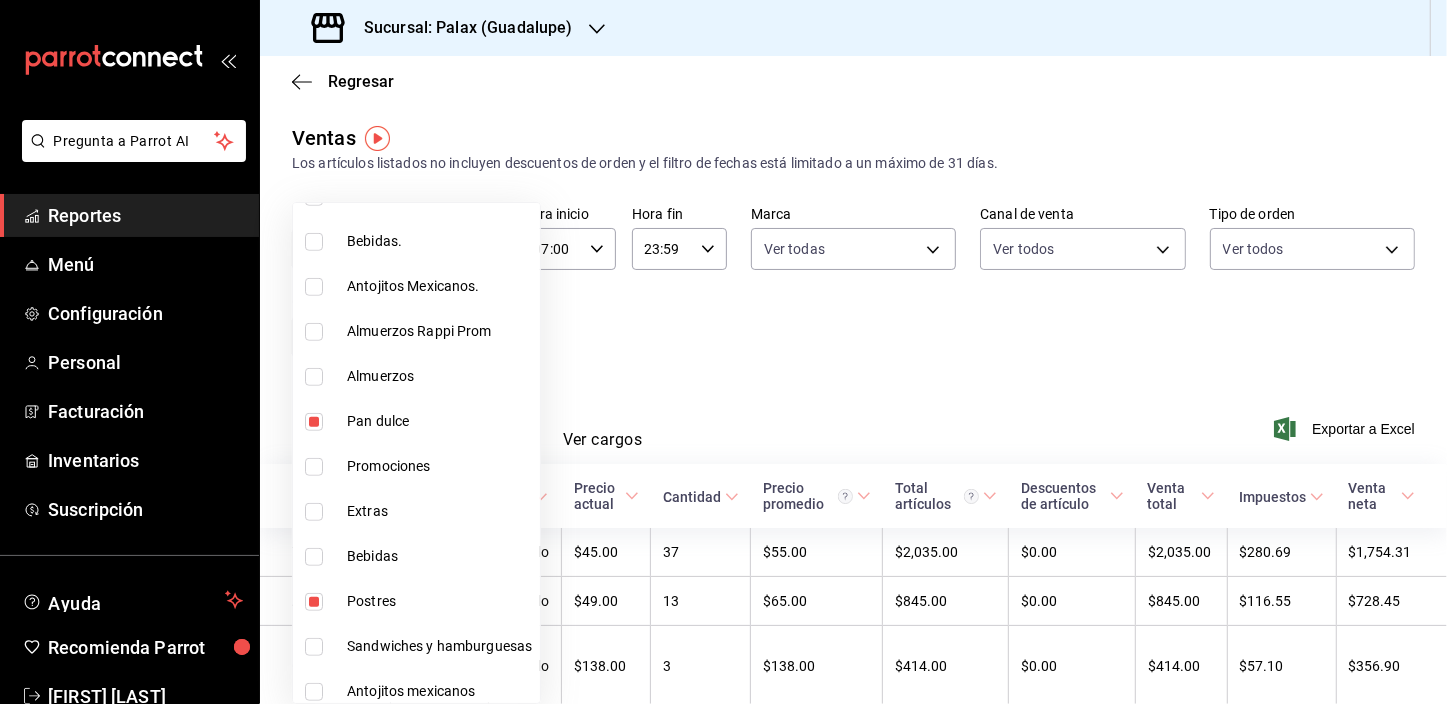 click at bounding box center (314, 422) 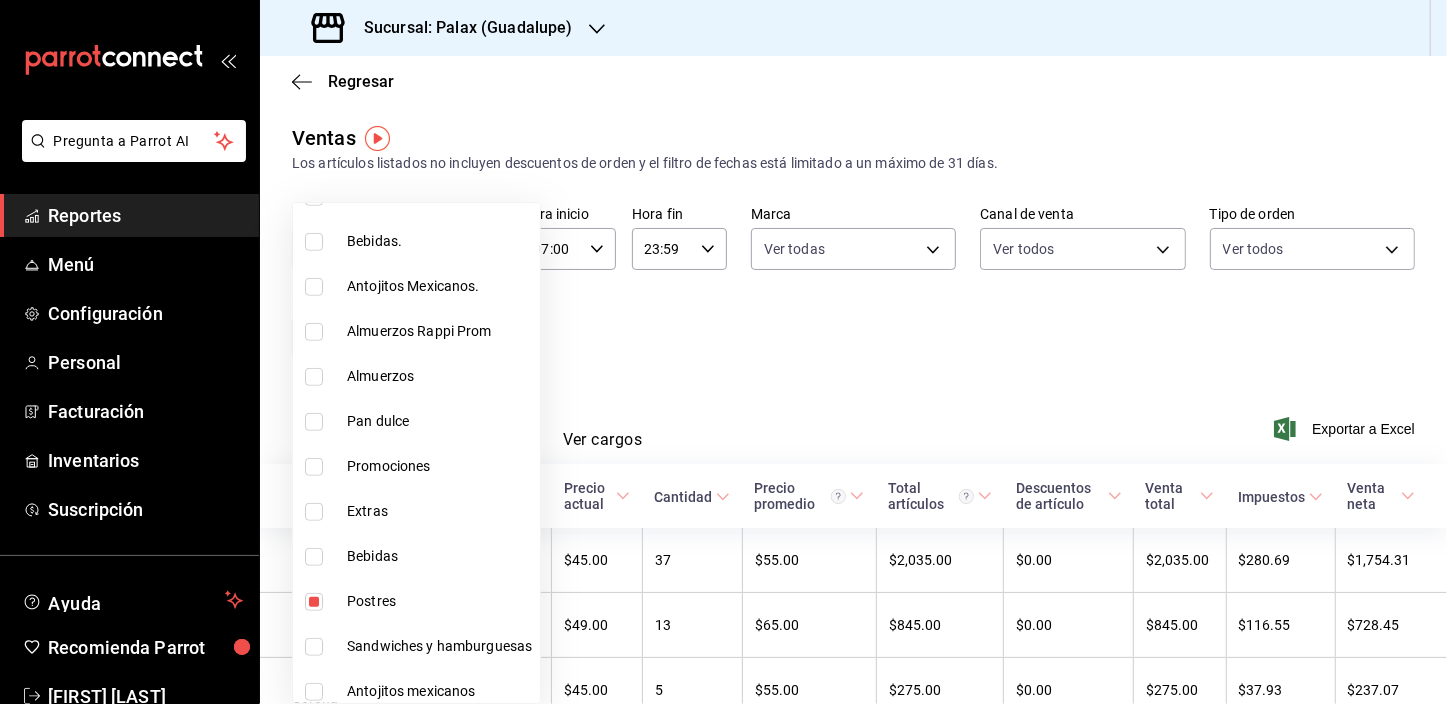 click at bounding box center [314, 557] 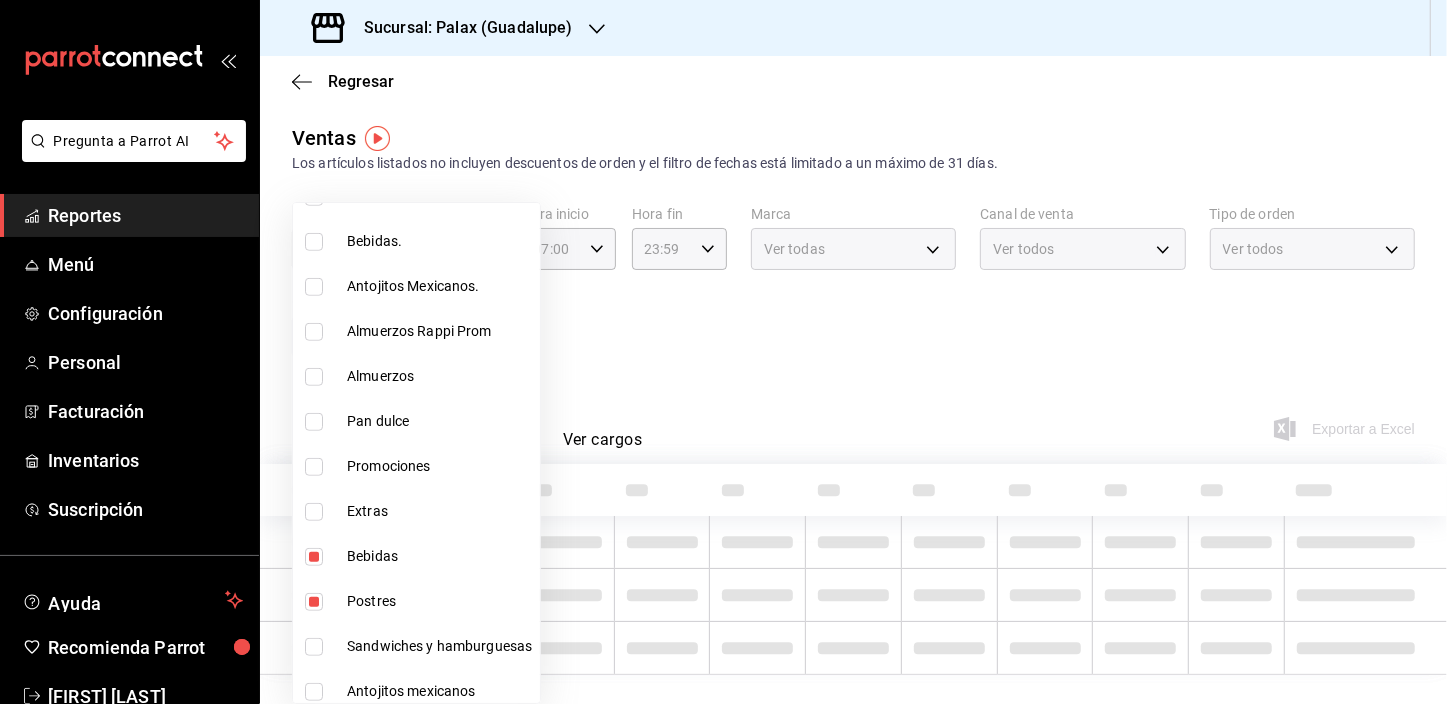 click on "Postres" at bounding box center [416, 601] 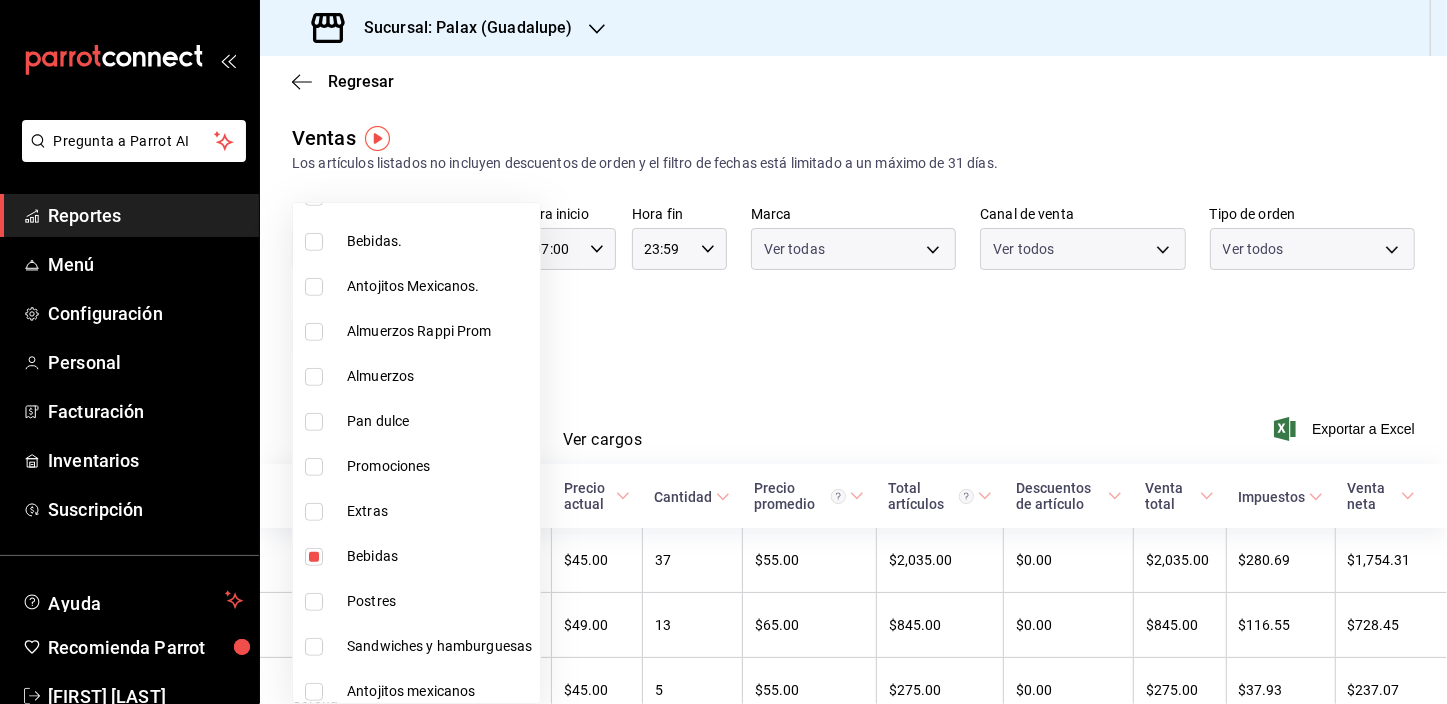 type on "e5fa14e2-c7bb-4afd-b0cf-6d1a2447c4a1,298ad22d-d191-4db8-803f-5c79ba81ed50" 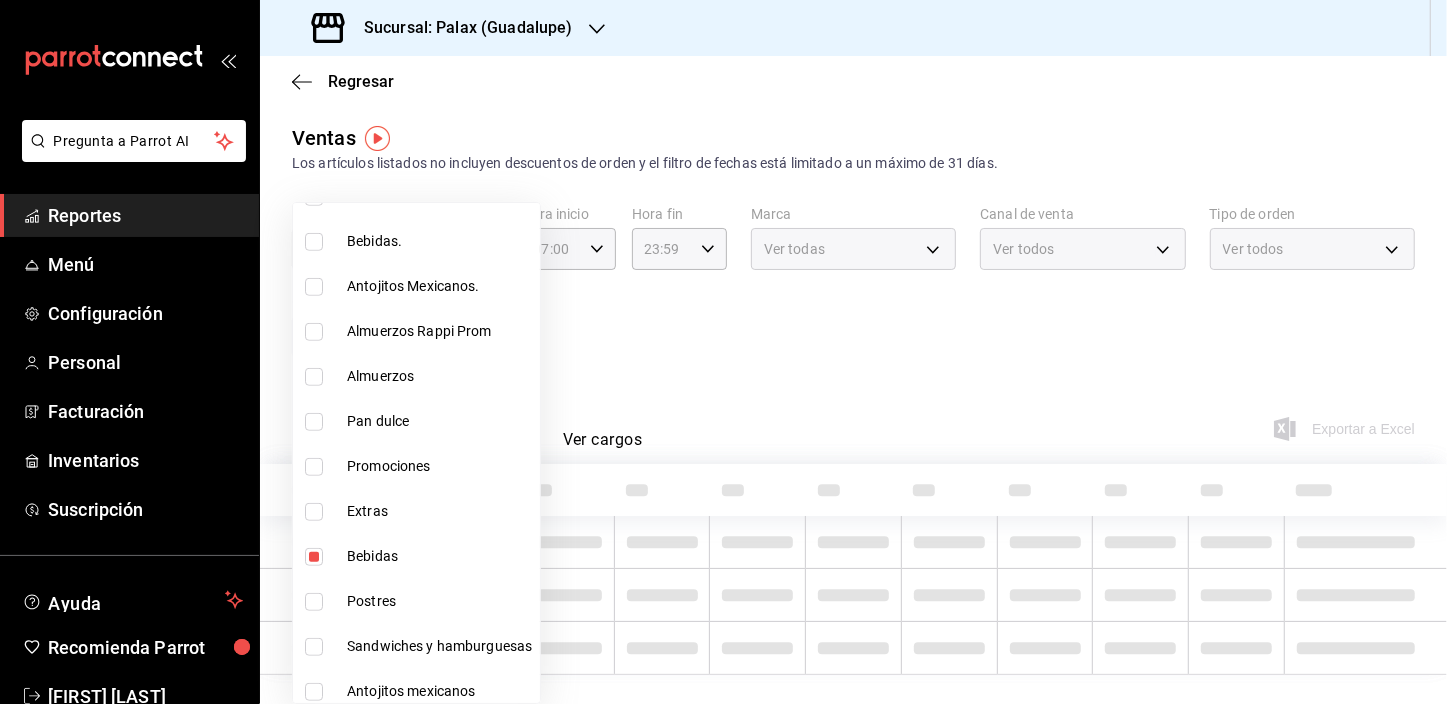 click at bounding box center (723, 352) 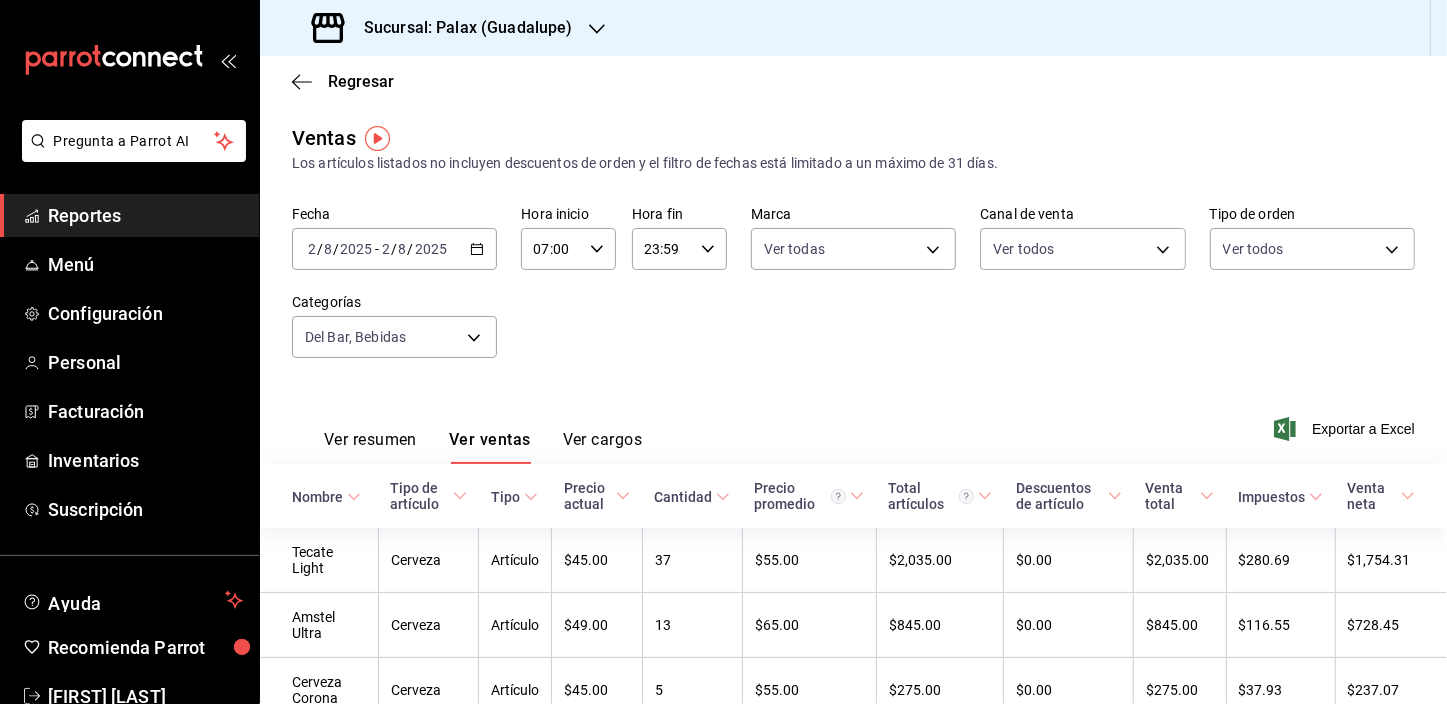 click on "Ver ventas" at bounding box center (490, 447) 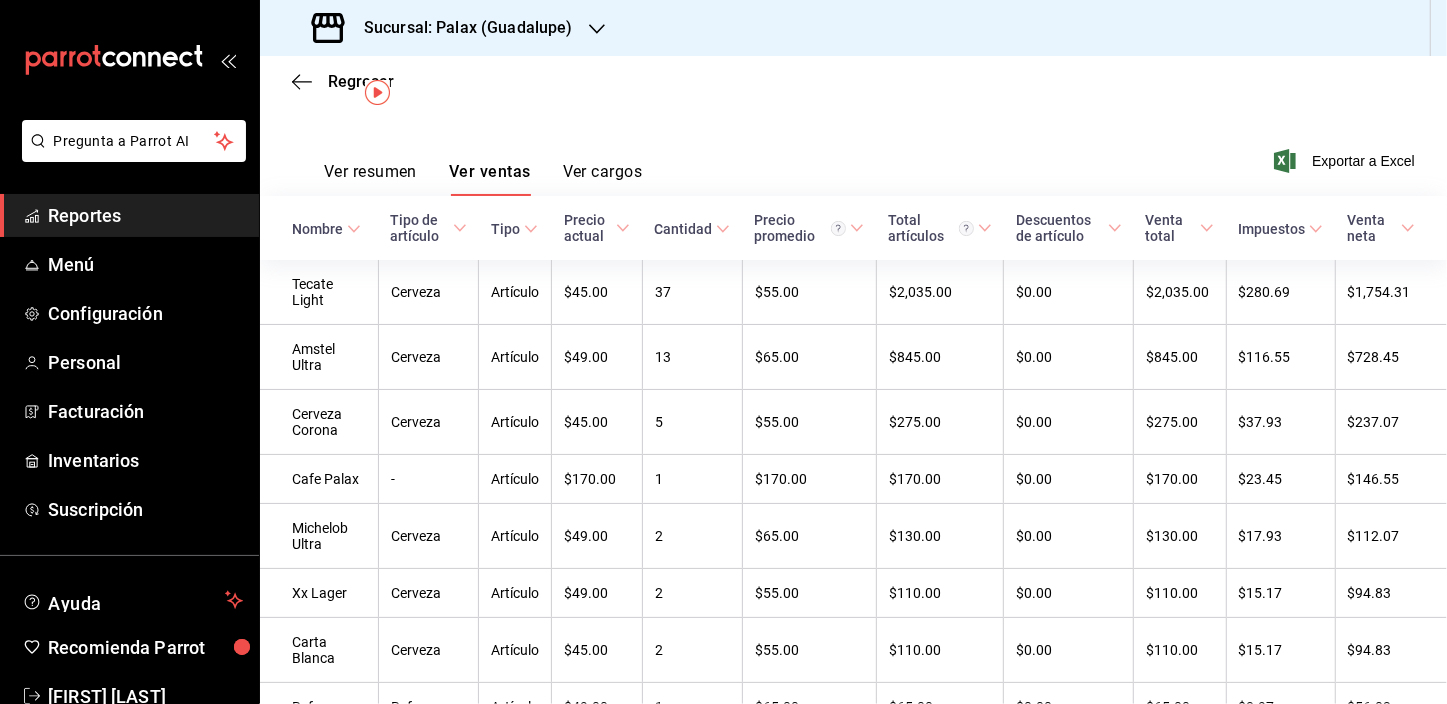 scroll, scrollTop: 0, scrollLeft: 0, axis: both 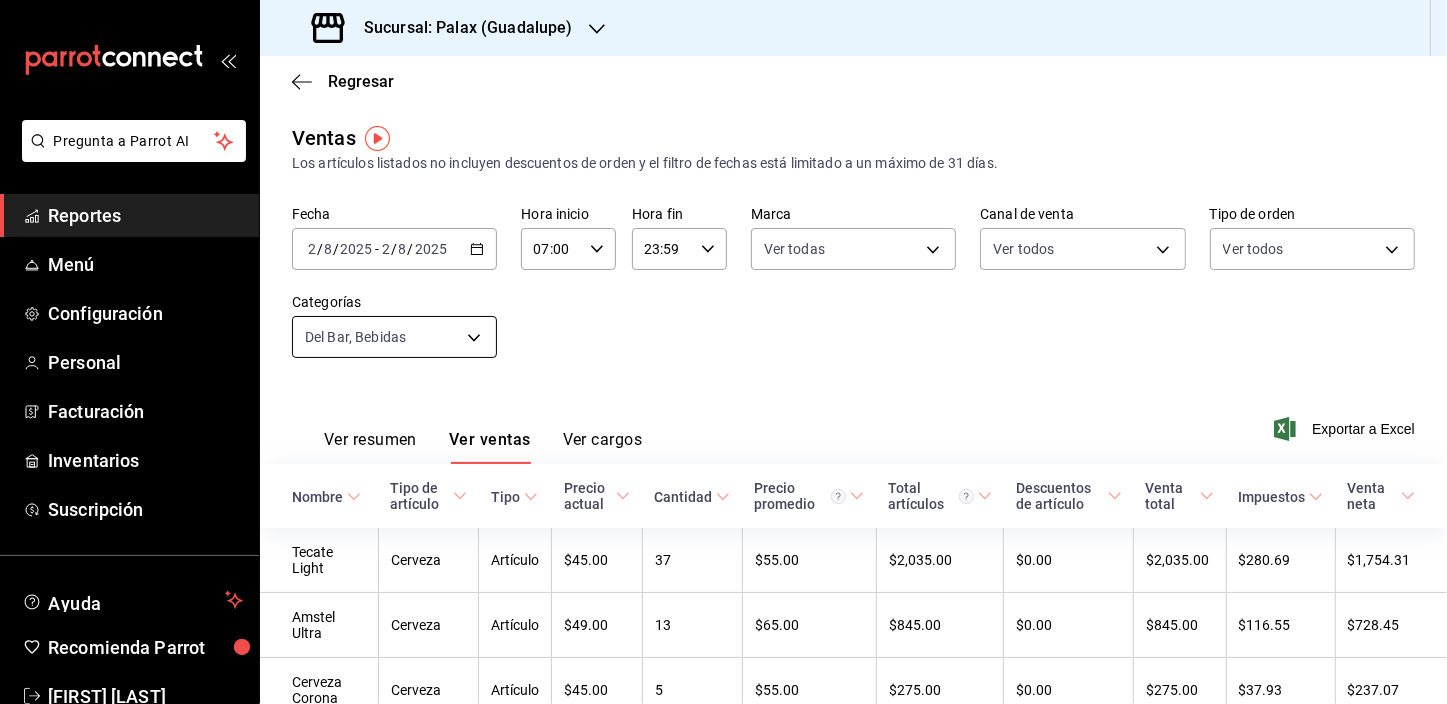 click on "Pregunta a Parrot AI Reportes   Menú   Configuración   Personal   Facturación   Inventarios   Suscripción   Ayuda Recomienda Parrot   [FIRST] [LAST]   Sugerir nueva función   Sucursal: Palax ([CITY]) Regresar Ventas Los artículos listados no incluyen descuentos de orden y el filtro de fechas está limitado a un máximo de 31 días. Fecha 2025-08-02 2 / 8 / 2025 - 2025-08-02 2 / 8 / 2025 Hora inicio 07:00 Hora inicio Hora fin 23:59 Hora fin Marca Ver todas 8510d572-c45f-4696-9a08-afbf2d111022 Canal de venta Ver todos PARROT,UBER_EATS,RAPPI,DIDI_FOOD,ONLINE Tipo de orden Ver todos 6d325fbd-53e7-4f6b-8d89-6356796c0e8d,b8c2ff7f-0c1f-4fef-80cf-bc155c6bbc3b,a732bc15-f17c-4b38-897e-130f836843a2,f60c45c0-7a77-4be7-acd2-c058c6d16532,EXTERNAL Categorías Del Bar, Bebidas e5fa14e2-c7bb-4afd-b0cf-6d1a2447c4a1,298ad22d-d191-4db8-803f-5c79ba81ed50 Ver resumen Ver ventas Ver cargos Exportar a Excel Nombre Tipo de artículo Tipo Precio actual Cantidad Precio promedio   Total artículos   Descuentos de artículo $45.00" at bounding box center (723, 352) 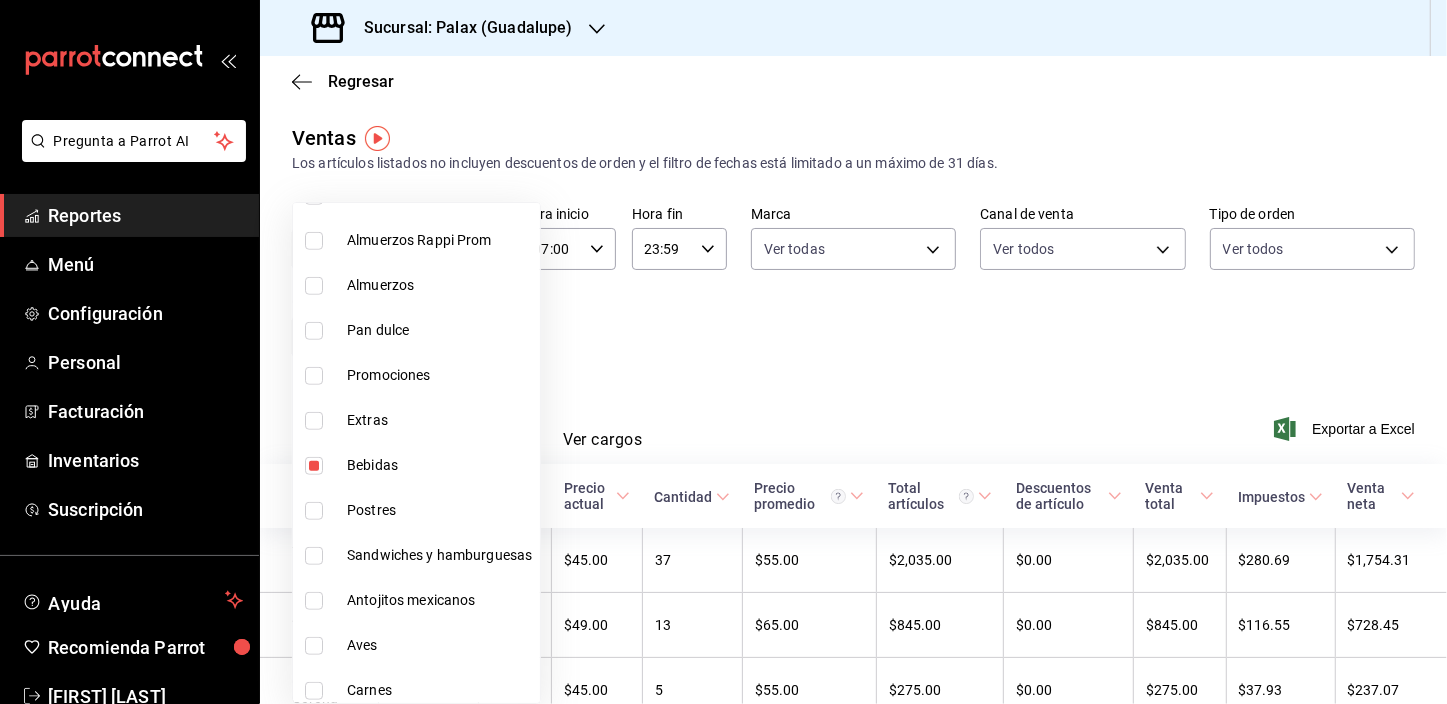 scroll, scrollTop: 909, scrollLeft: 0, axis: vertical 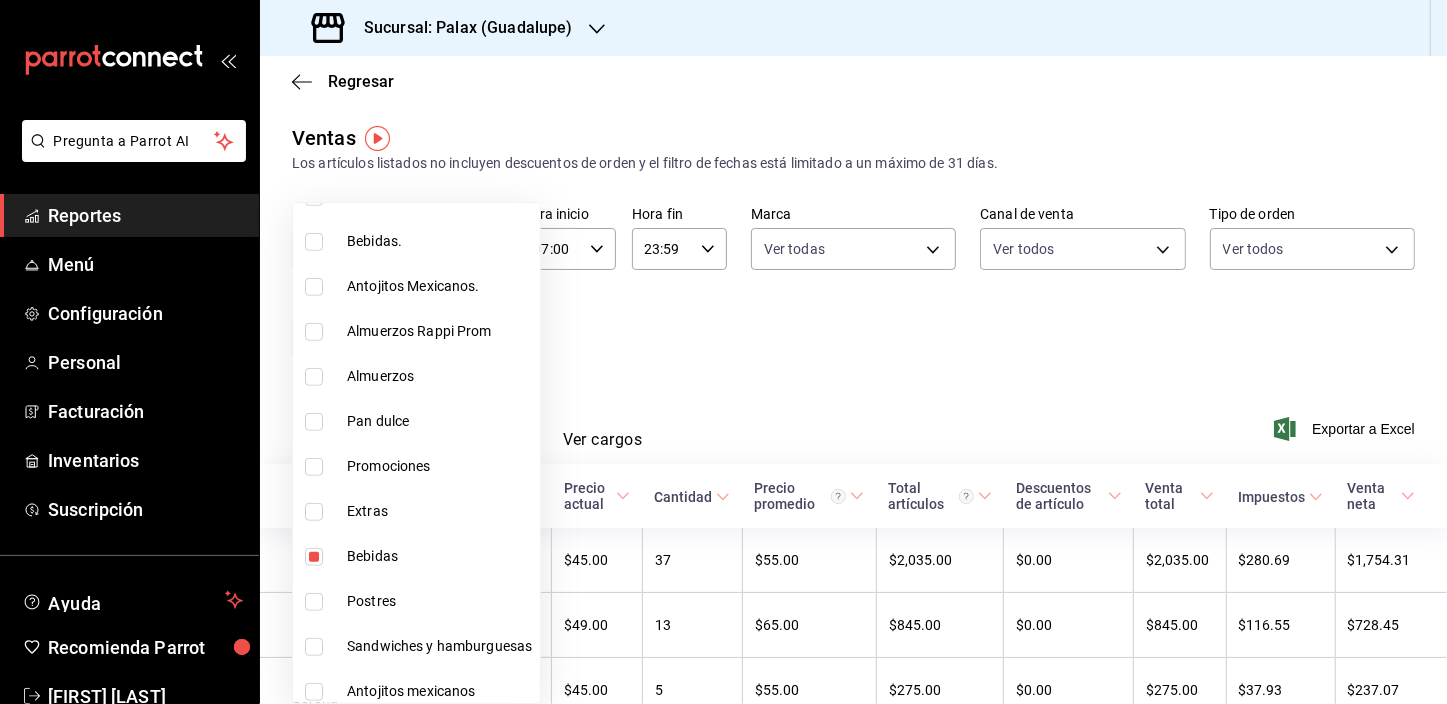 click at bounding box center (314, 242) 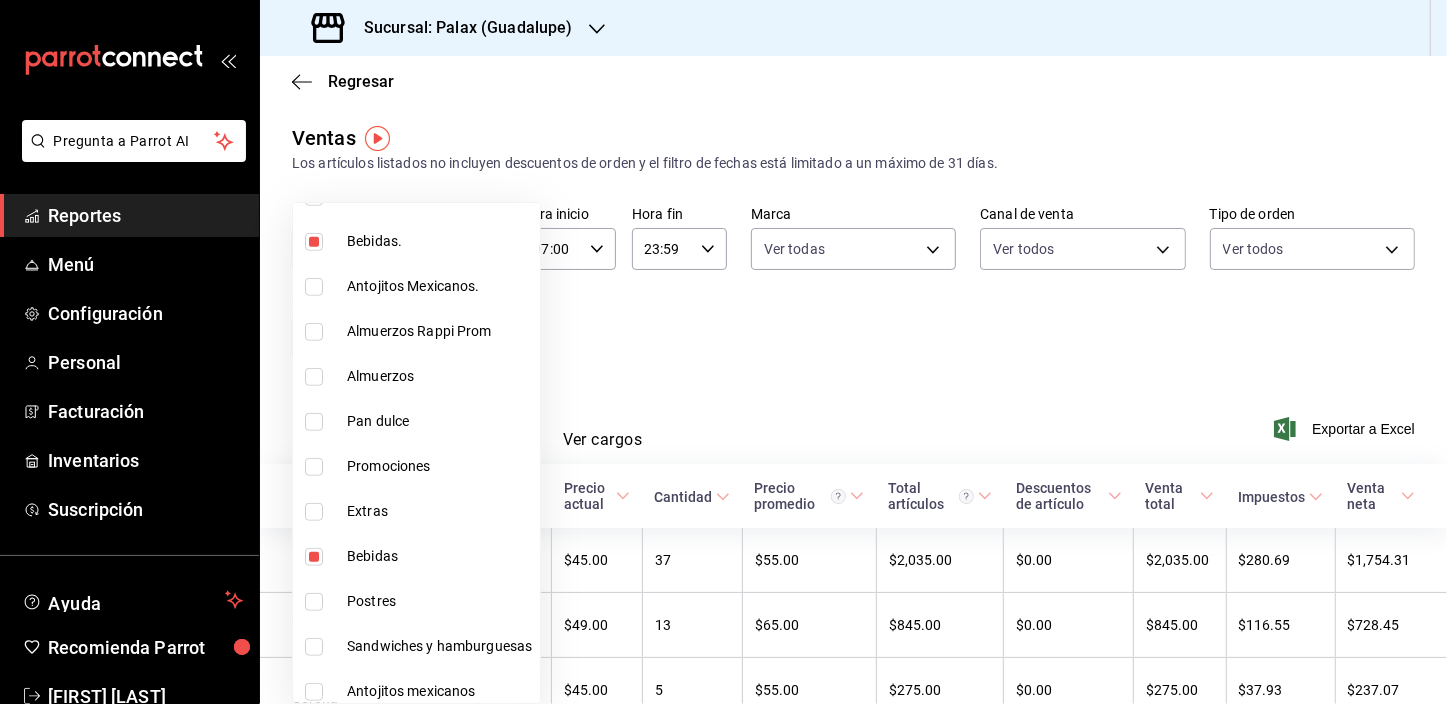 type on "e5fa14e2-c7bb-4afd-b0cf-6d1a2447c4a1,298ad22d-d191-4db8-803f-5c79ba81ed50,4b82141e-e12f-4992-9202-ab169af21a46" 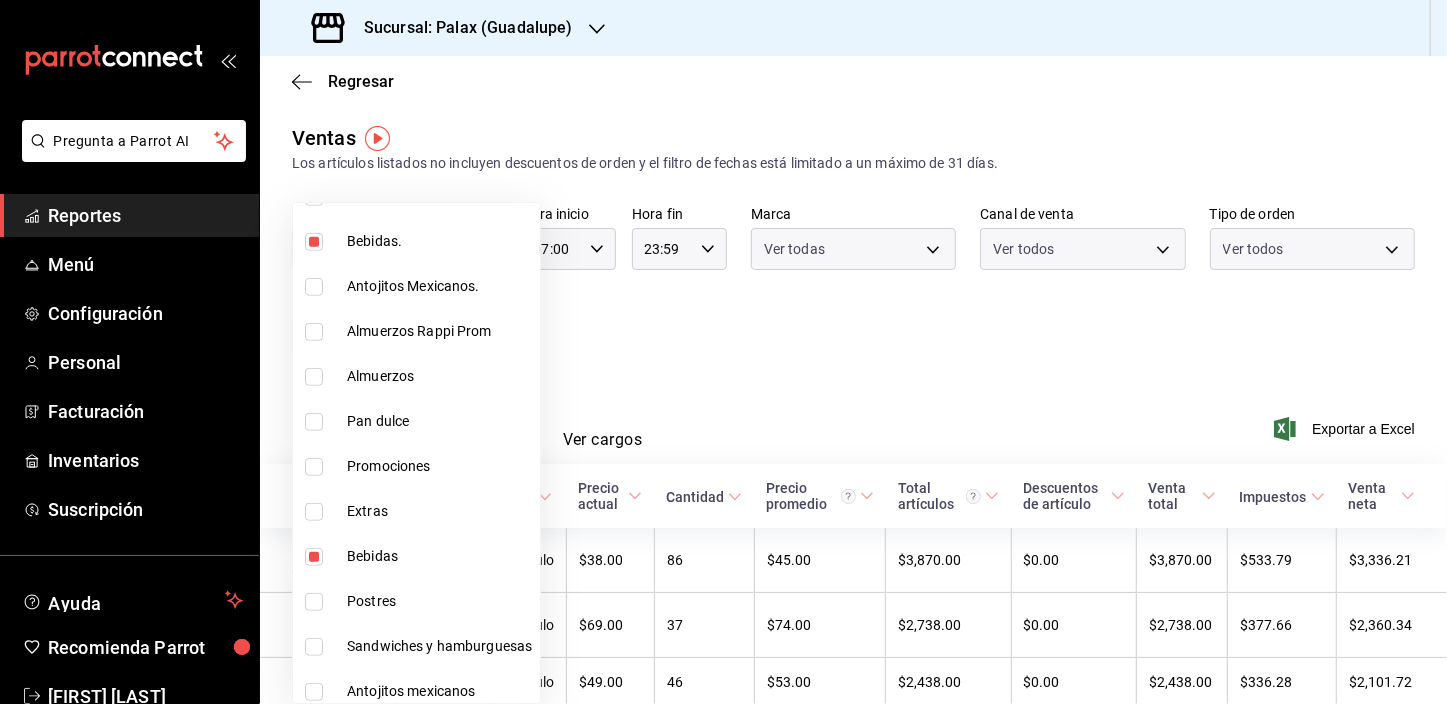 click at bounding box center [723, 352] 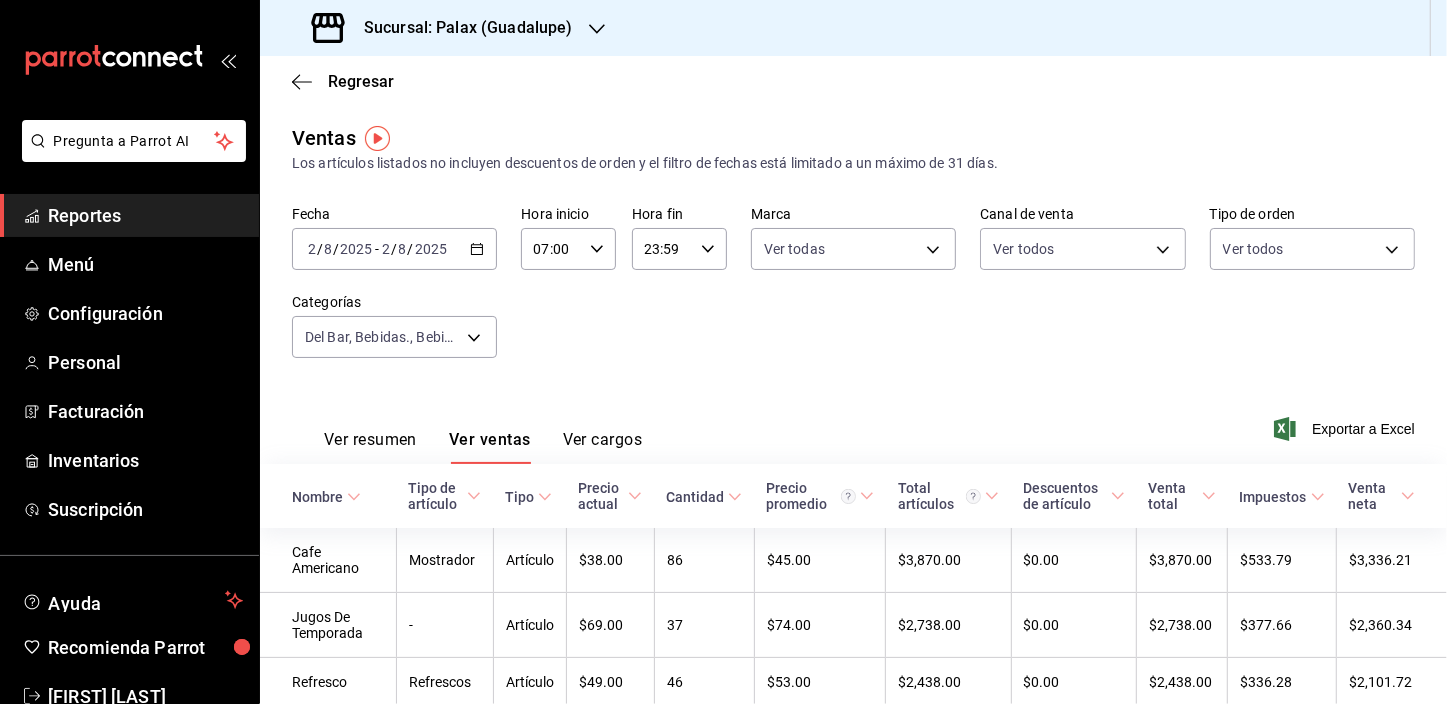 click on "Ver ventas" at bounding box center [490, 447] 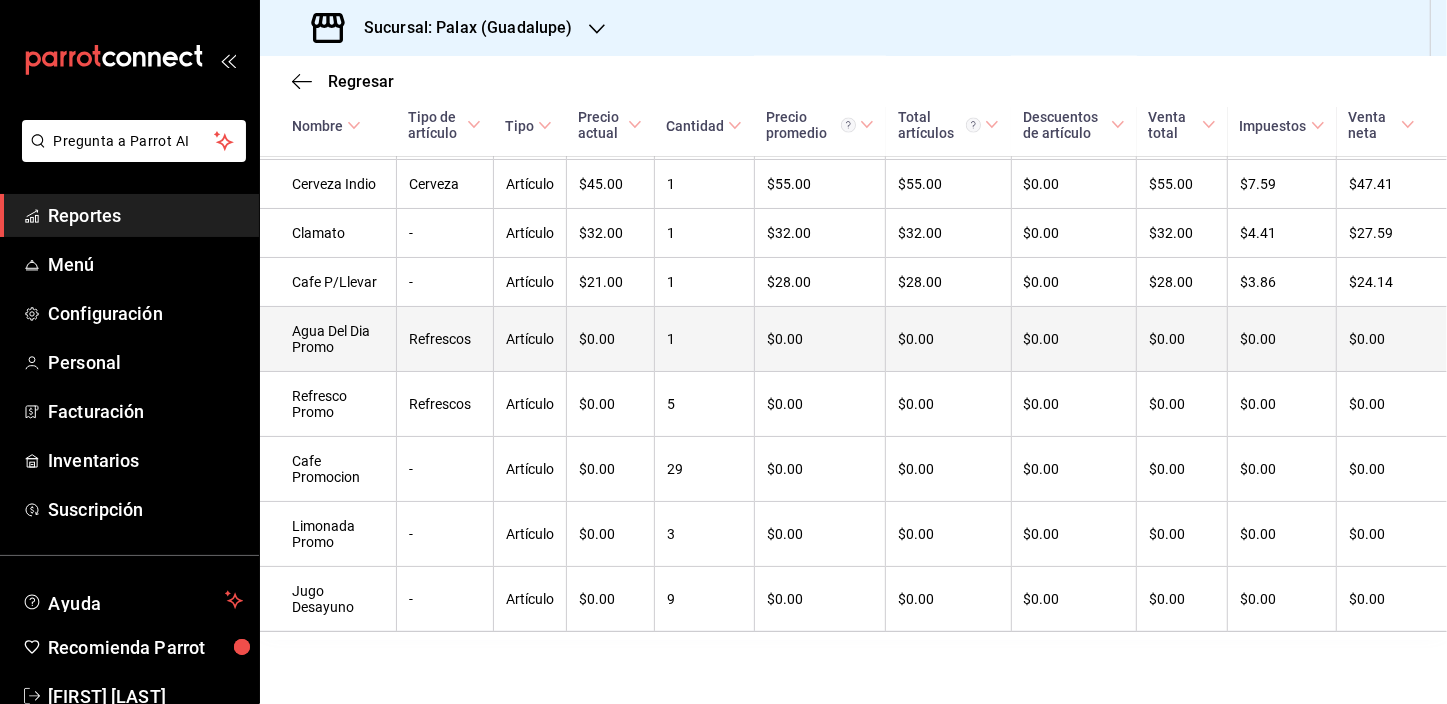 scroll, scrollTop: 2253, scrollLeft: 0, axis: vertical 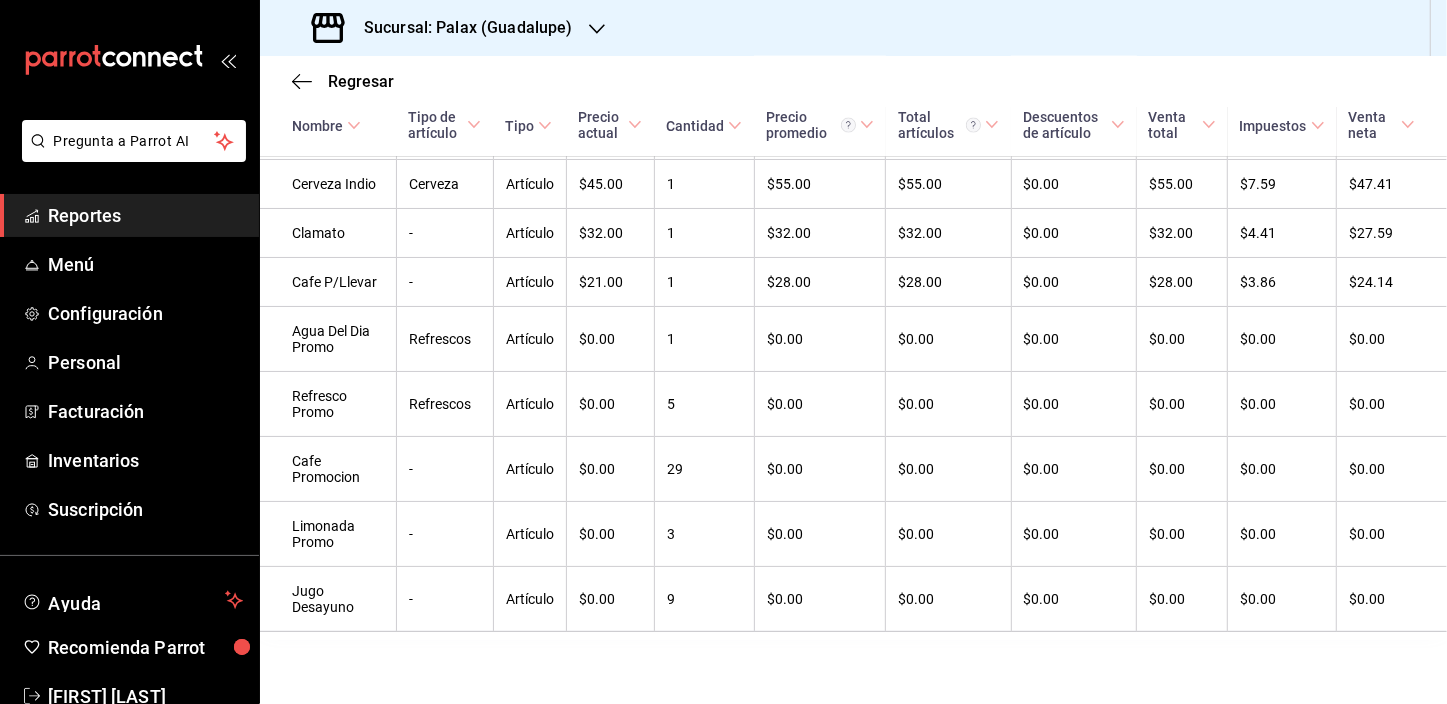 click on "Regresar" at bounding box center [853, 81] 